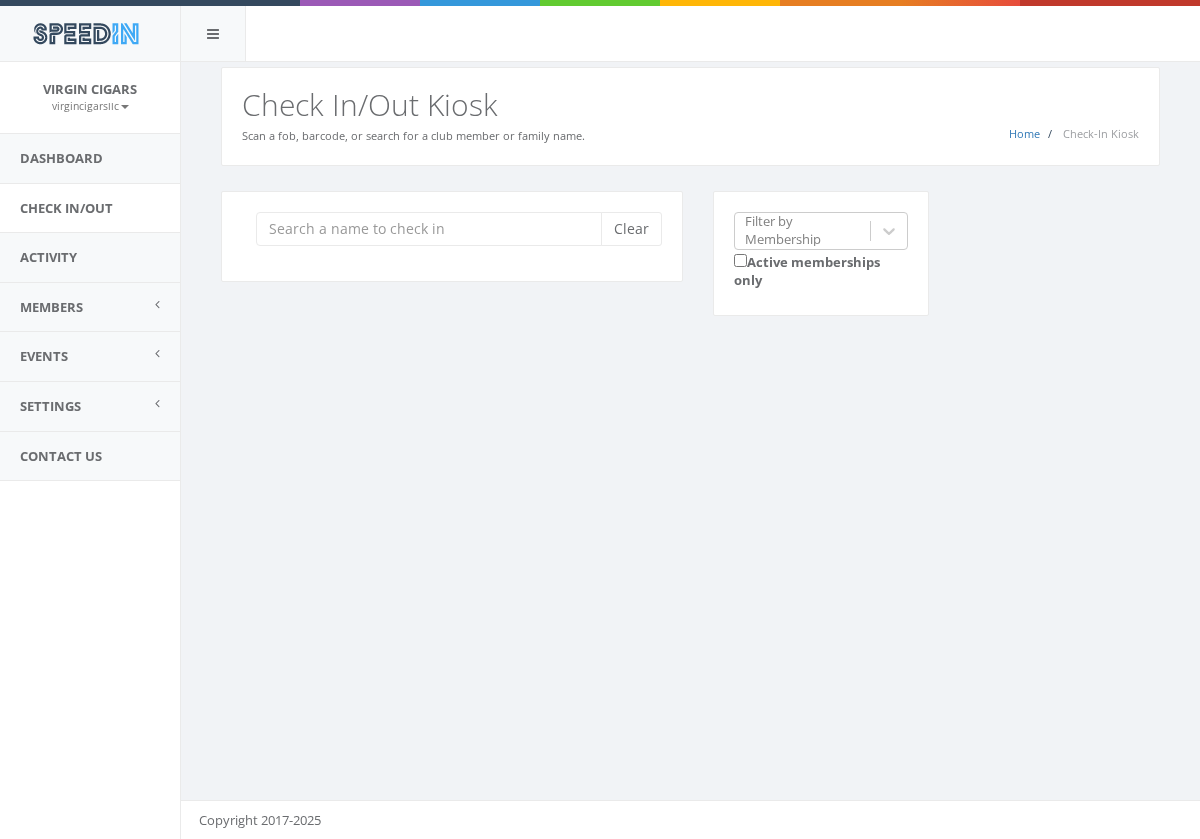 scroll, scrollTop: 0, scrollLeft: 0, axis: both 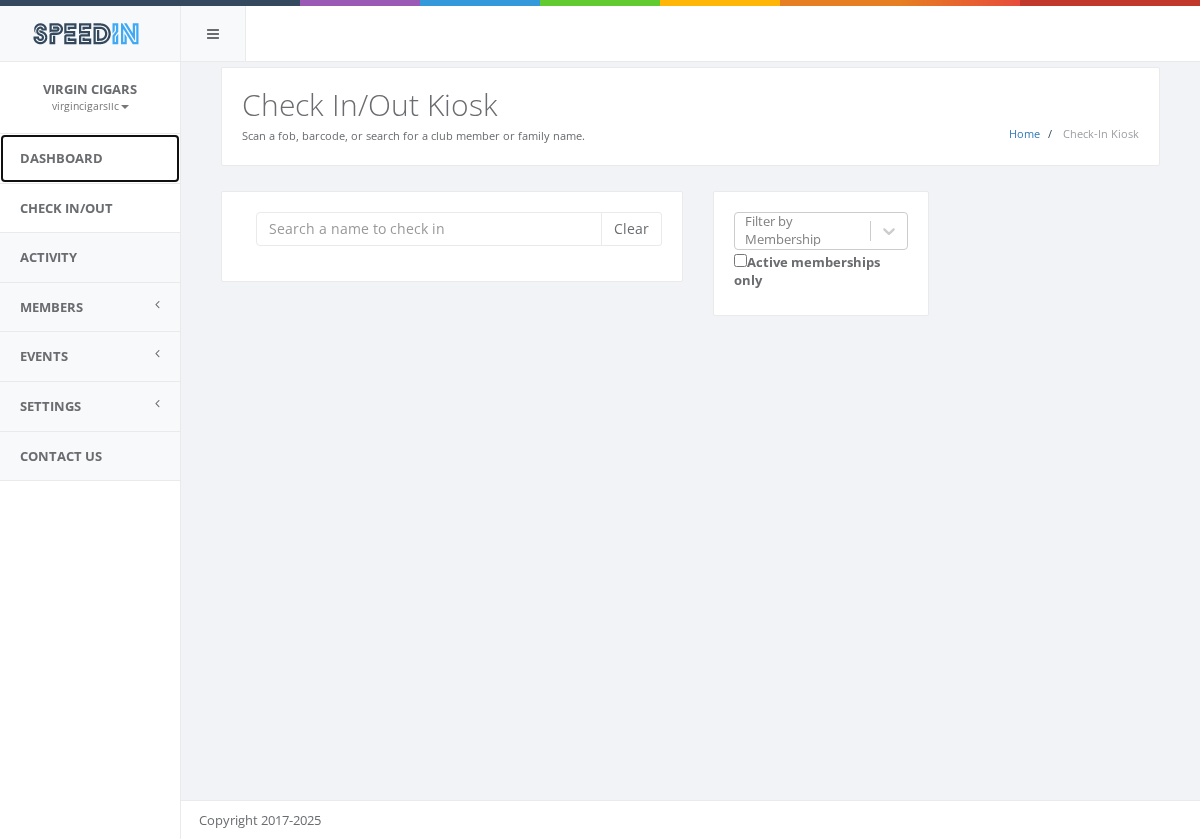 click on "Dashboard" at bounding box center (90, 158) 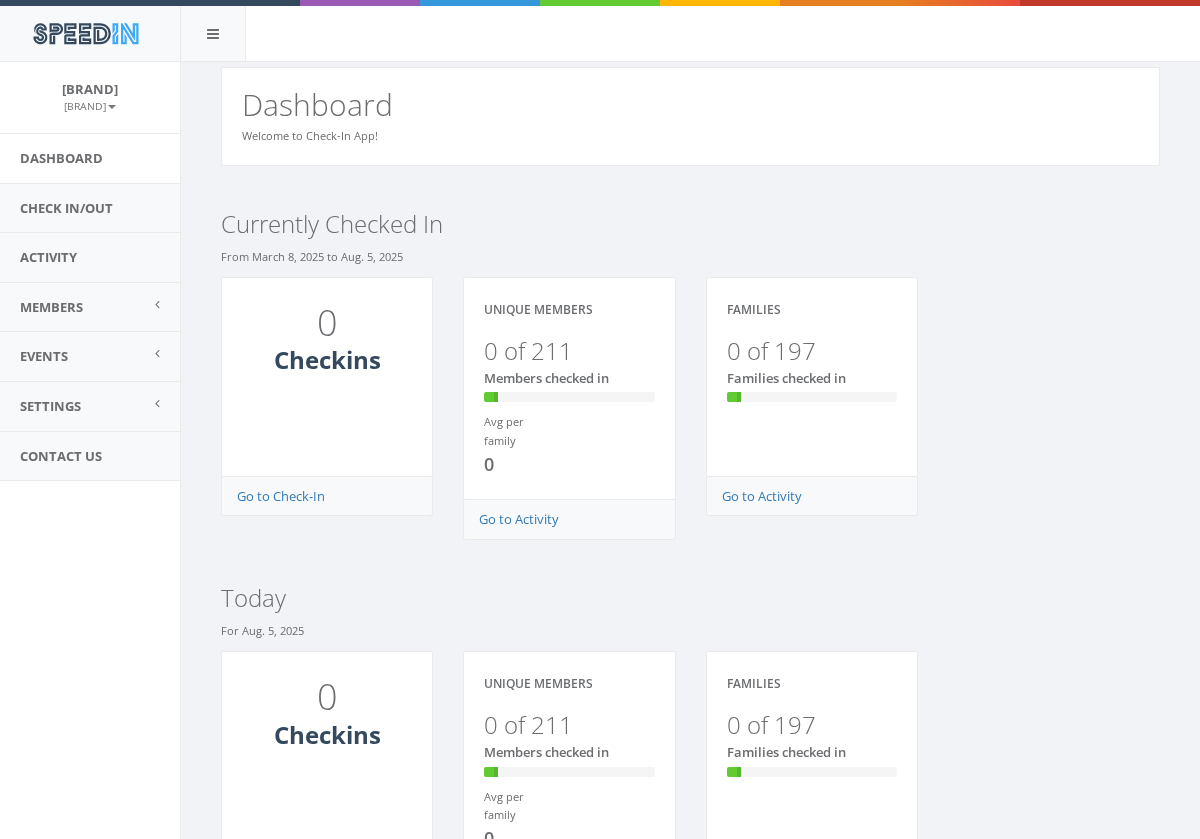 scroll, scrollTop: 0, scrollLeft: 0, axis: both 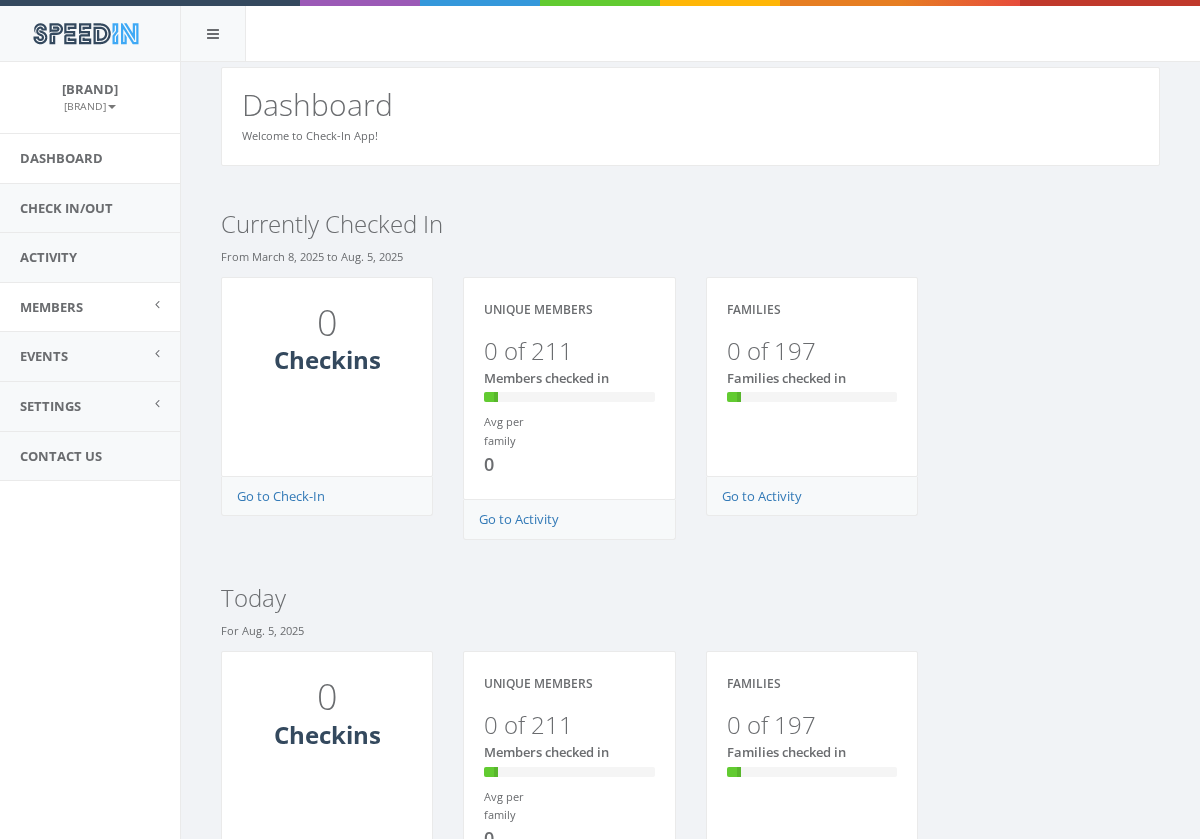 click on "Members" at bounding box center (51, 307) 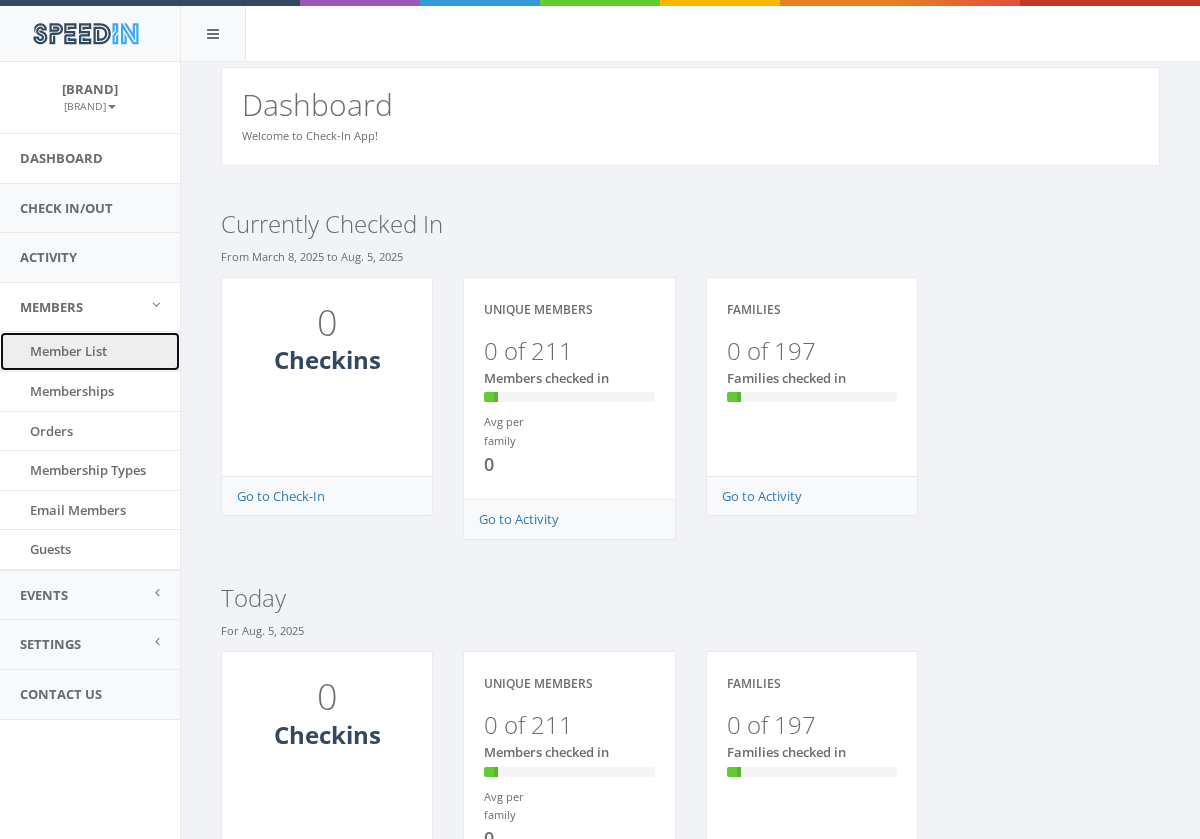 click on "Member List" at bounding box center [90, 351] 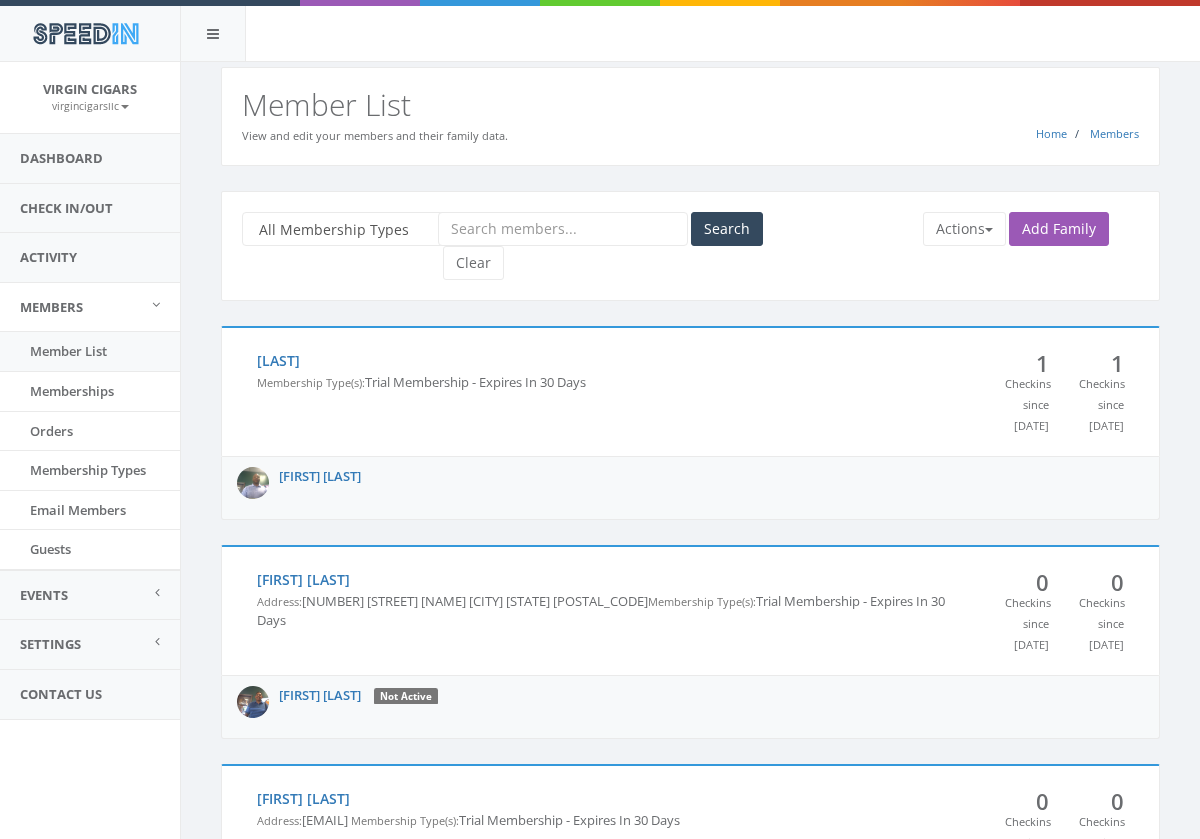 scroll, scrollTop: 0, scrollLeft: 0, axis: both 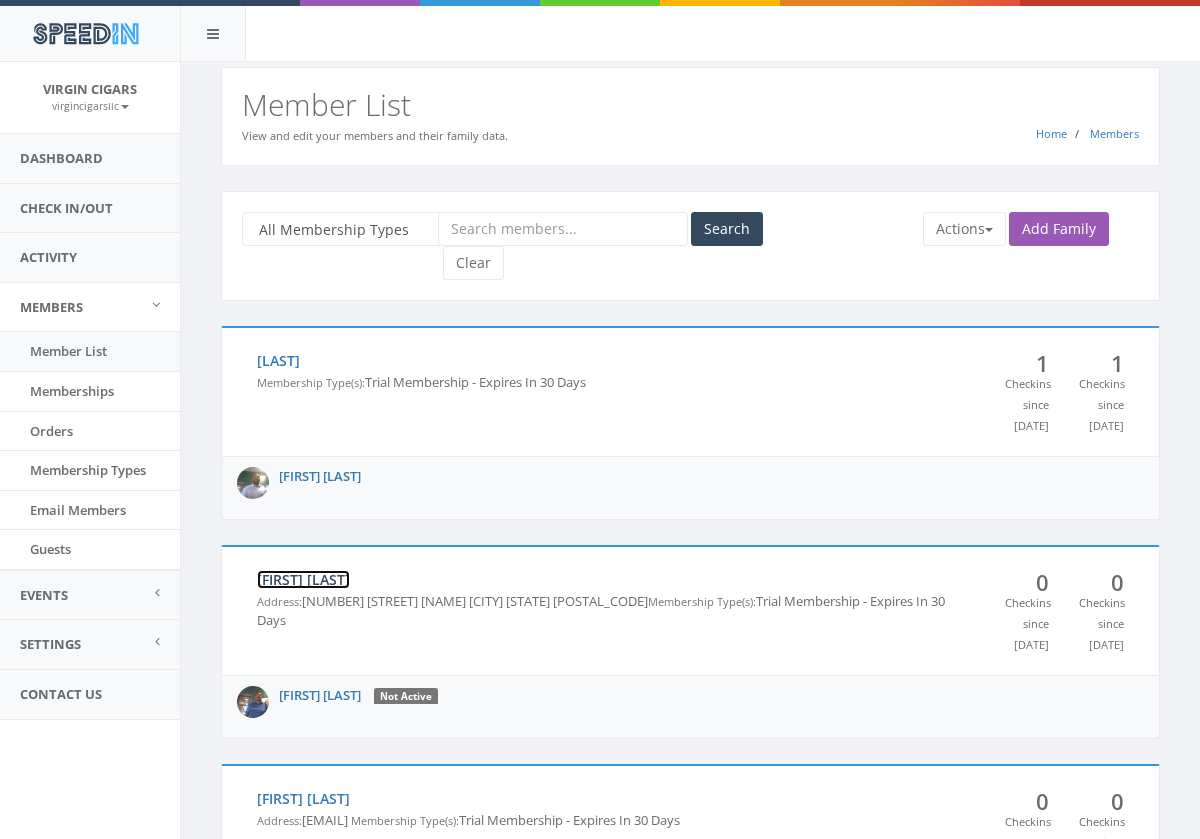 click on "[FIRST] [LAST]" at bounding box center (303, 579) 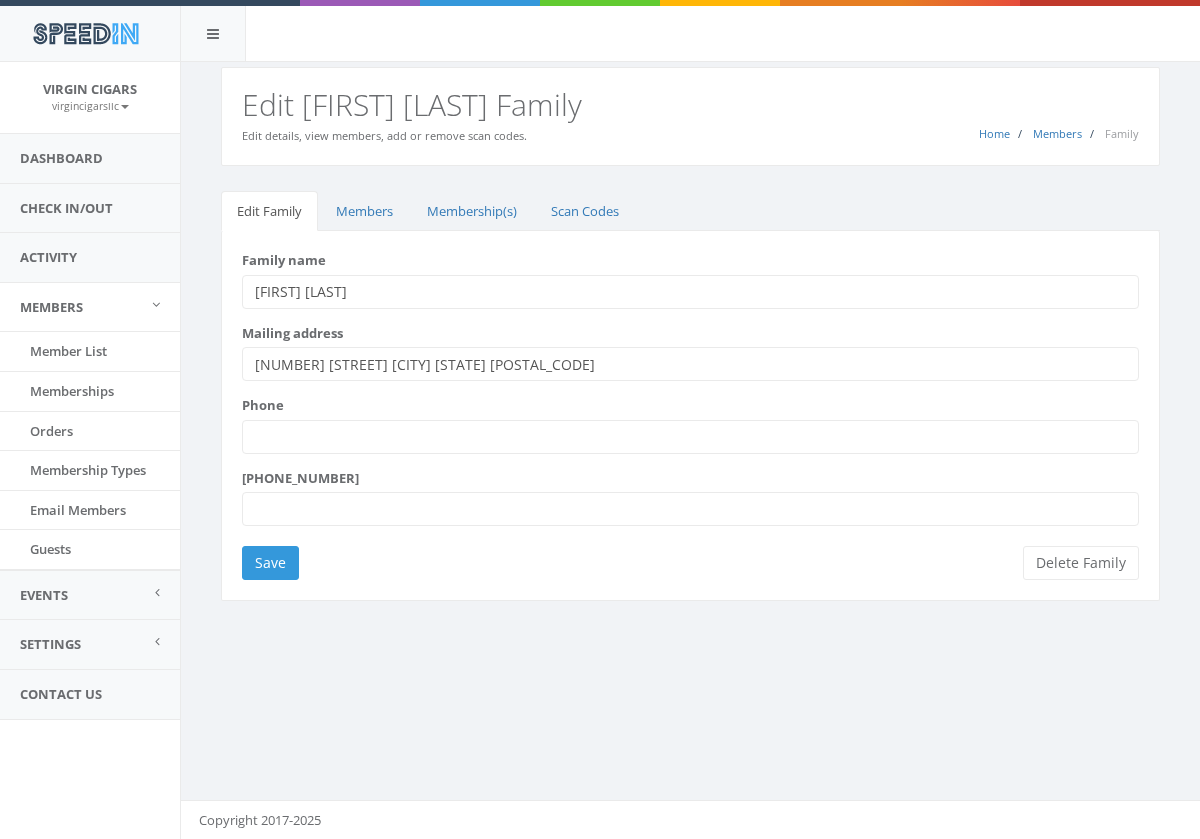 scroll, scrollTop: 0, scrollLeft: 0, axis: both 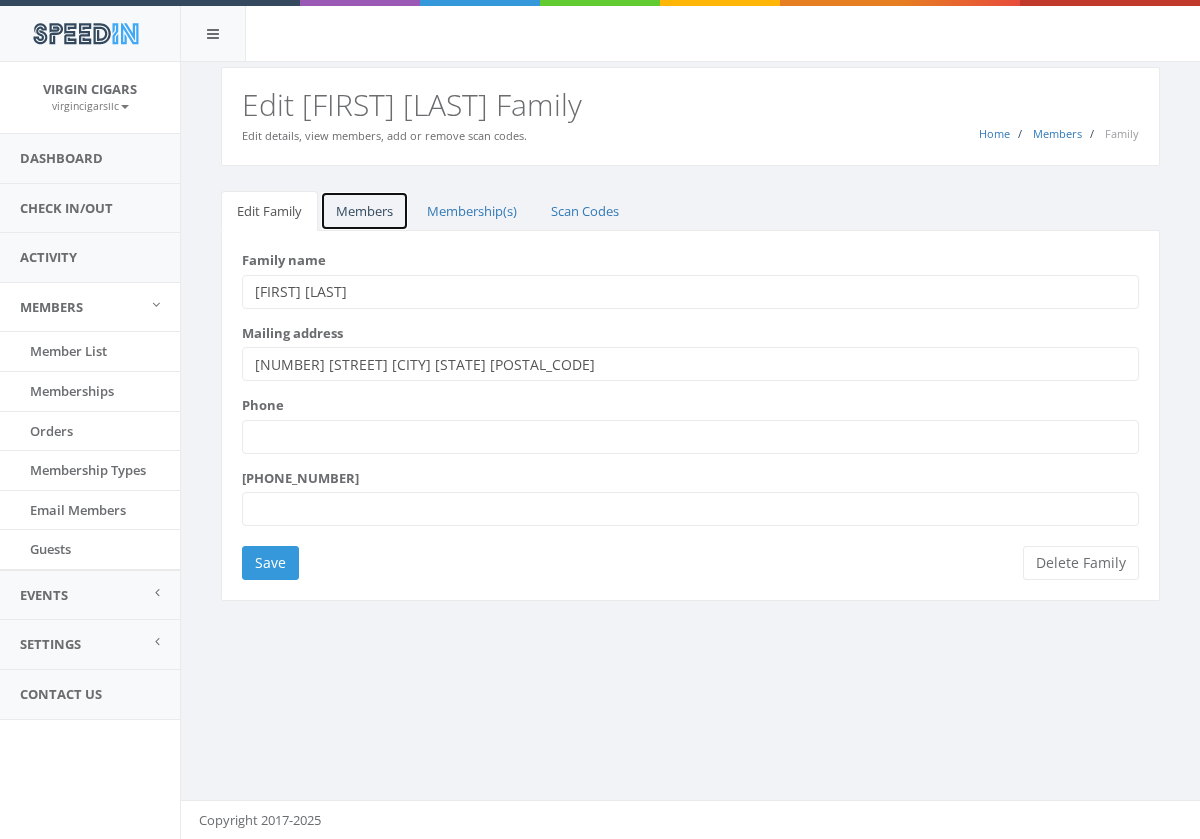 click on "Members" at bounding box center [364, 211] 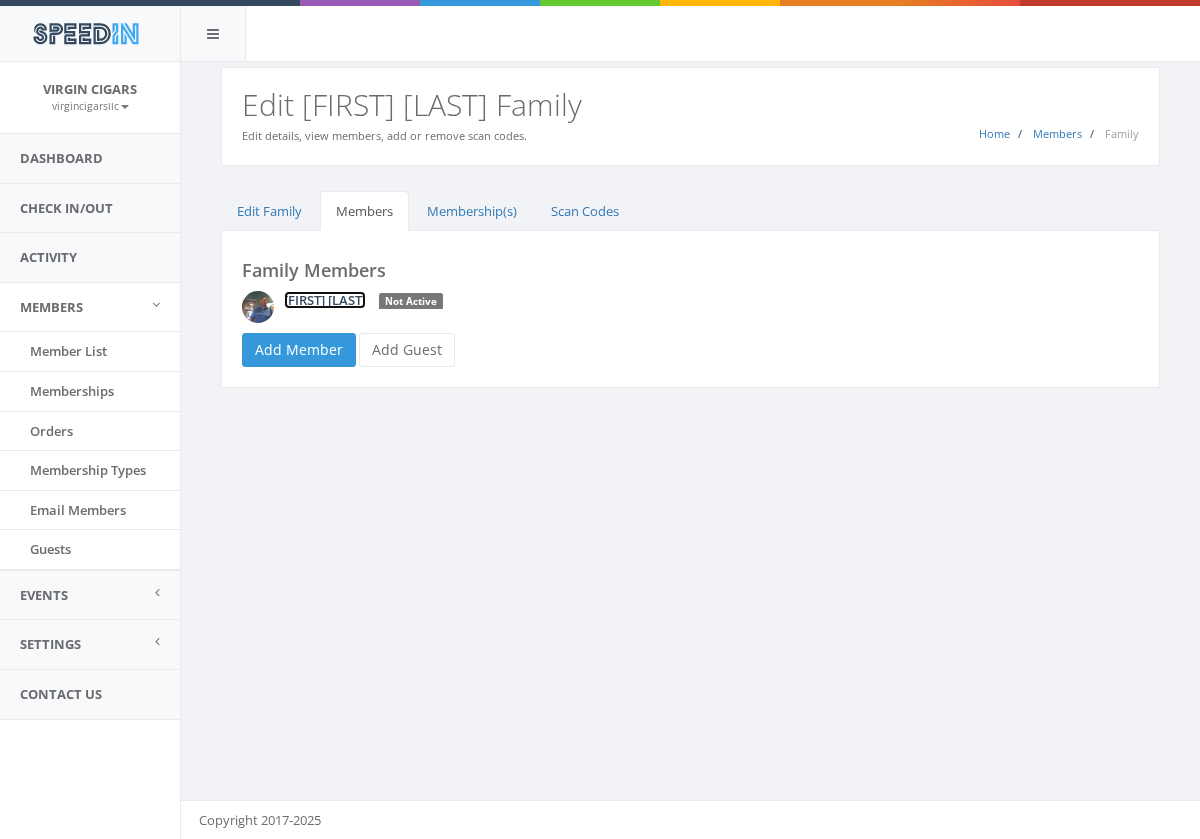 click on "Angelo Freites" at bounding box center (325, 300) 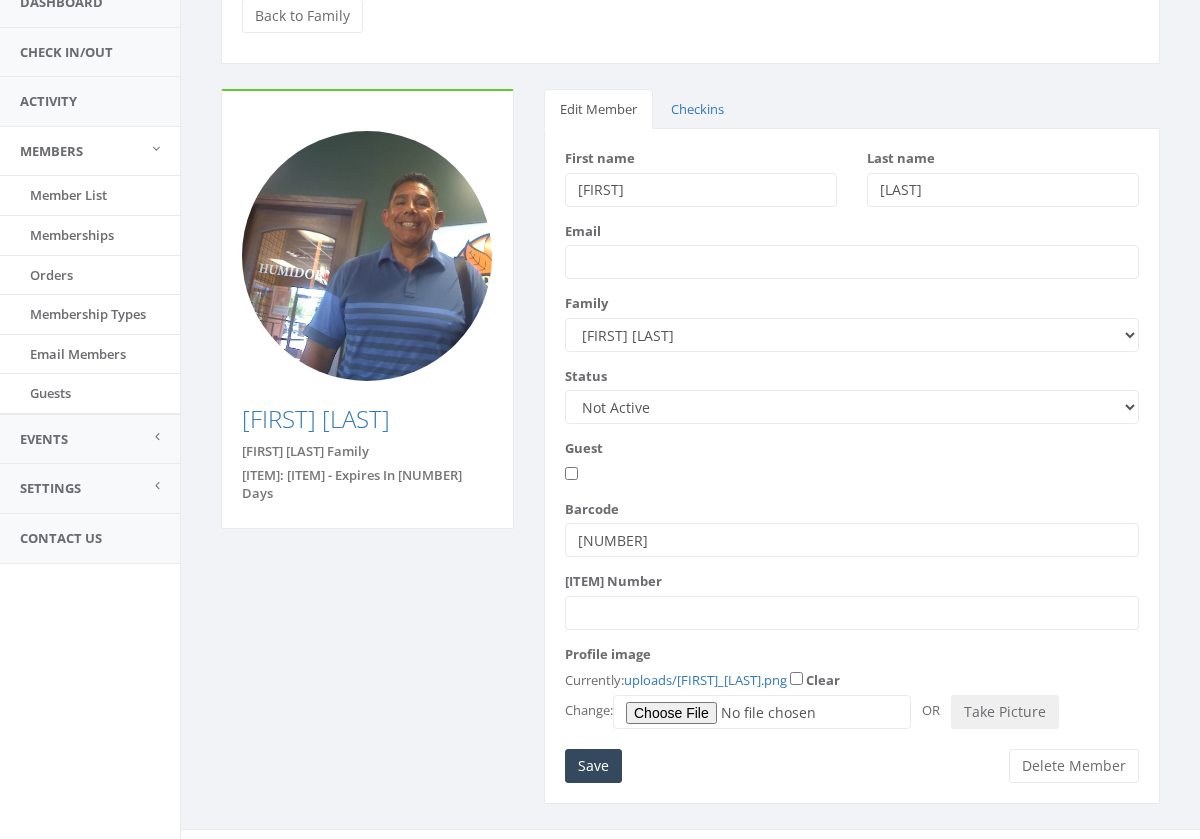 scroll, scrollTop: 186, scrollLeft: 0, axis: vertical 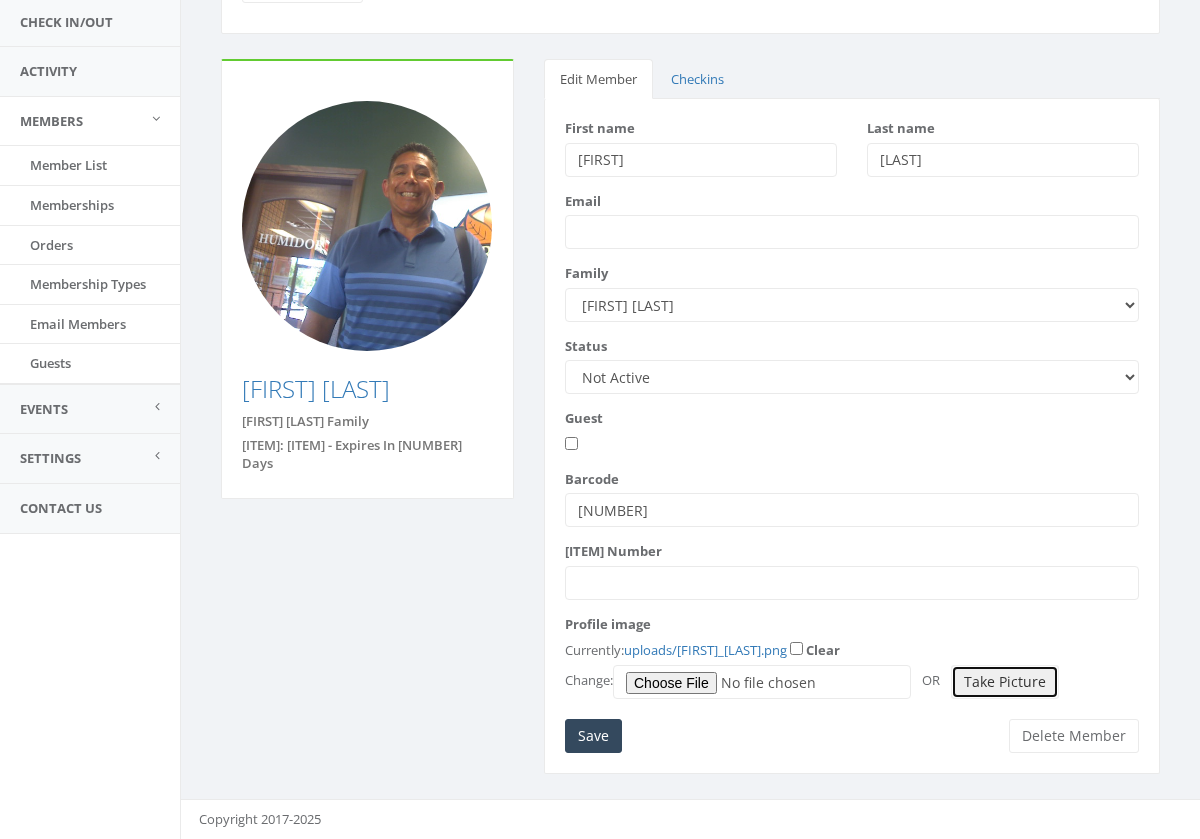 click on "Take Picture" at bounding box center [1005, 682] 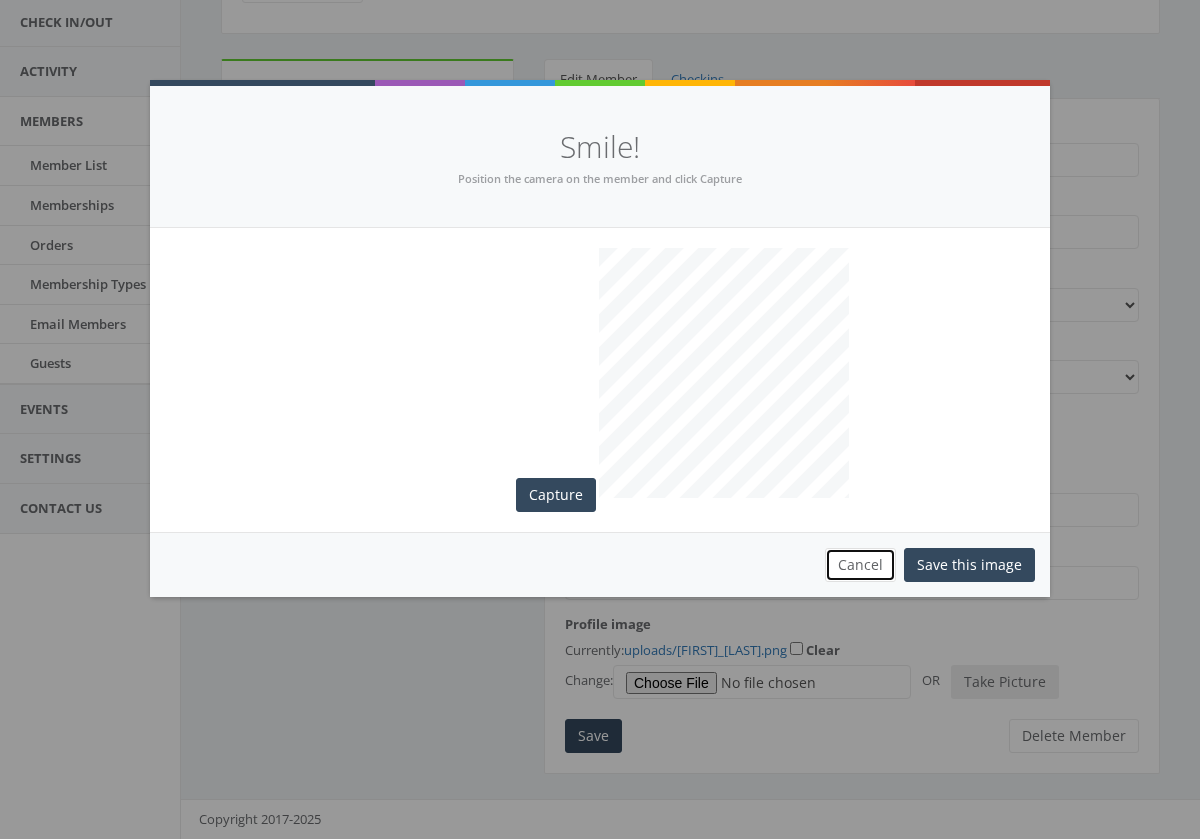 click on "Cancel" at bounding box center (860, 565) 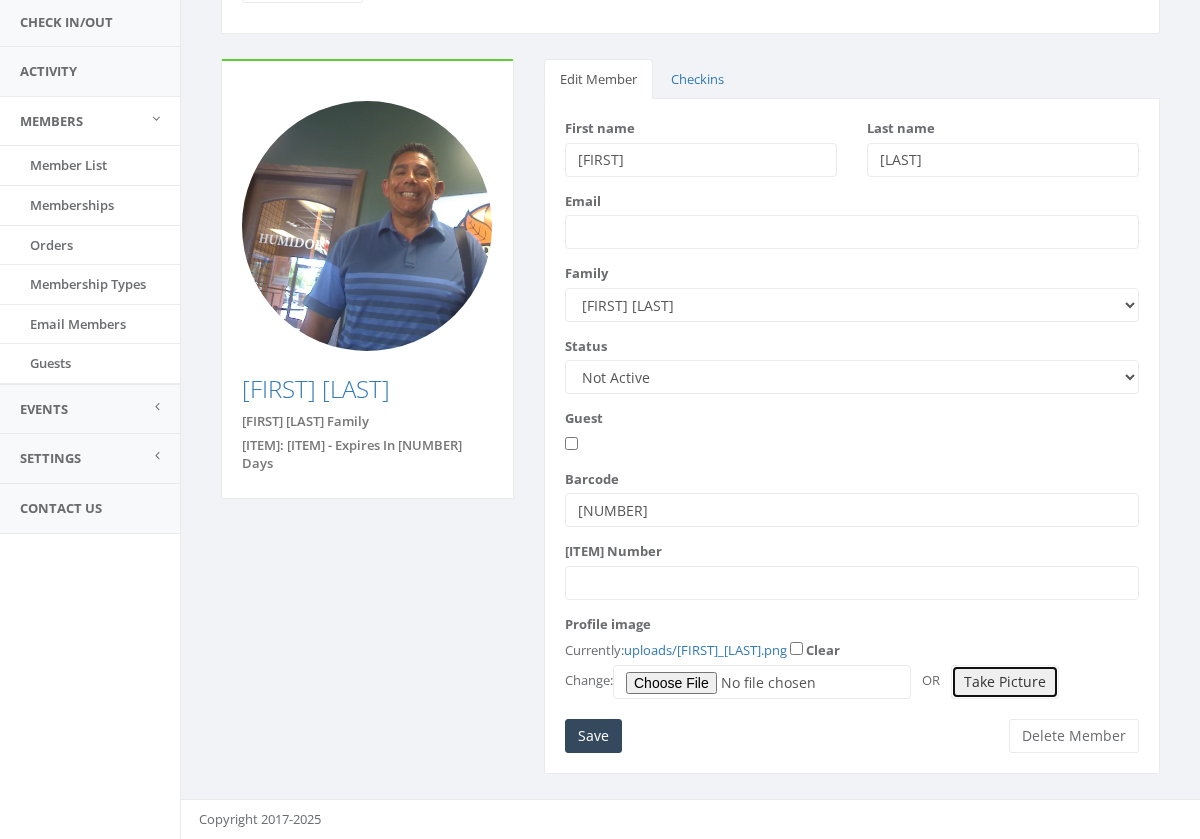 click on "Take Picture" at bounding box center [1005, 682] 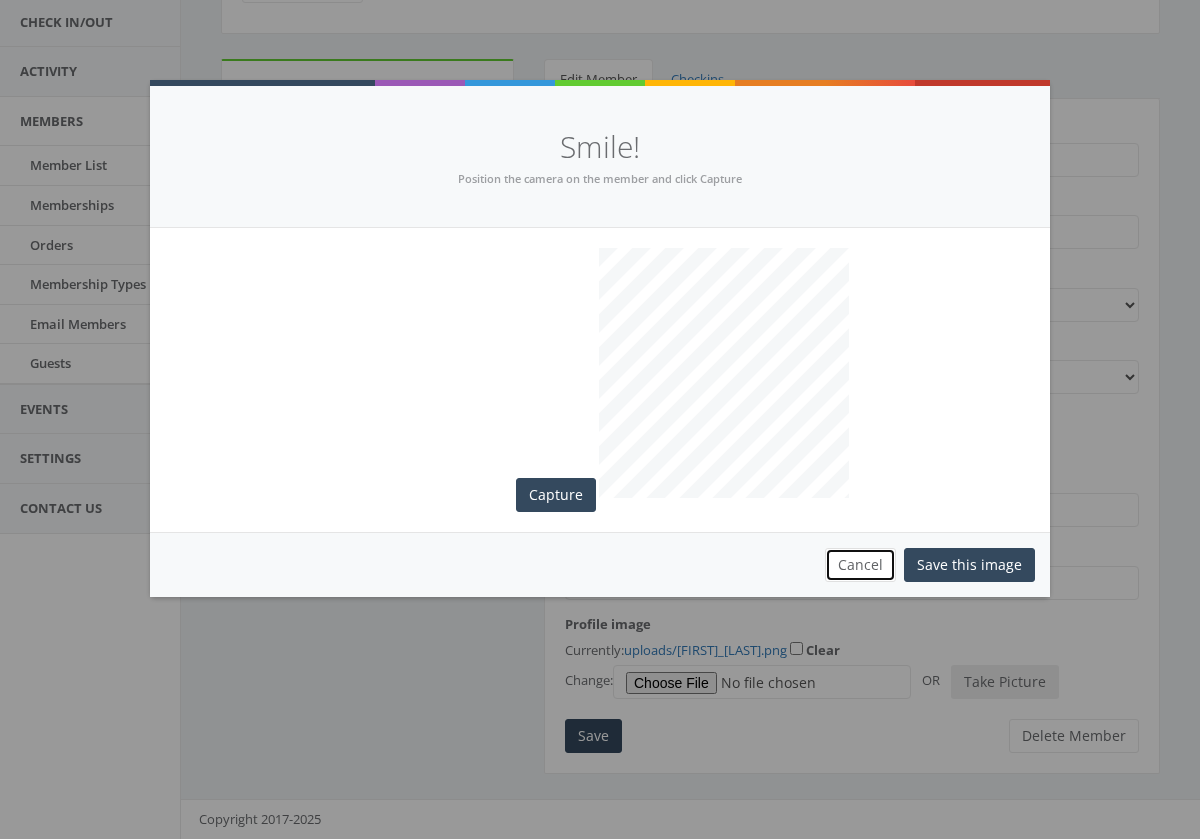 click on "Cancel" at bounding box center (860, 565) 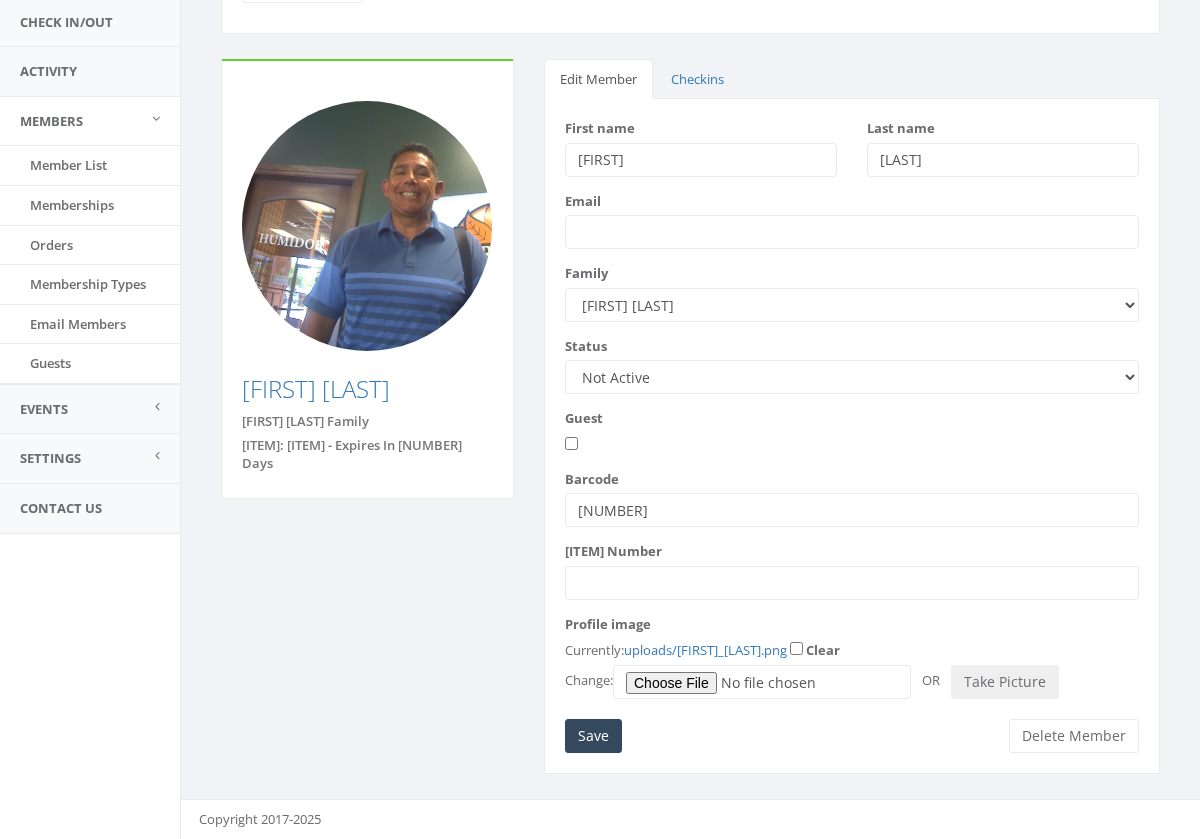 click on "03504055" at bounding box center [852, 510] 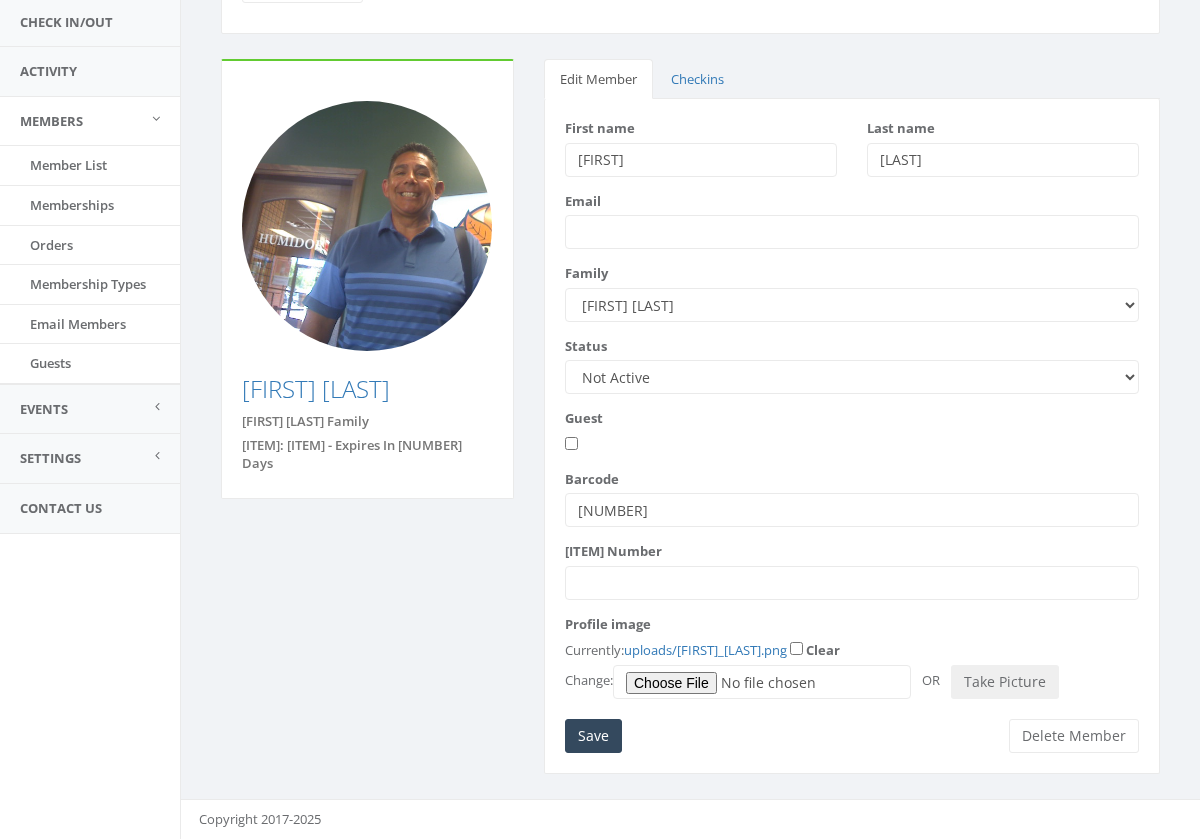 type on "0" 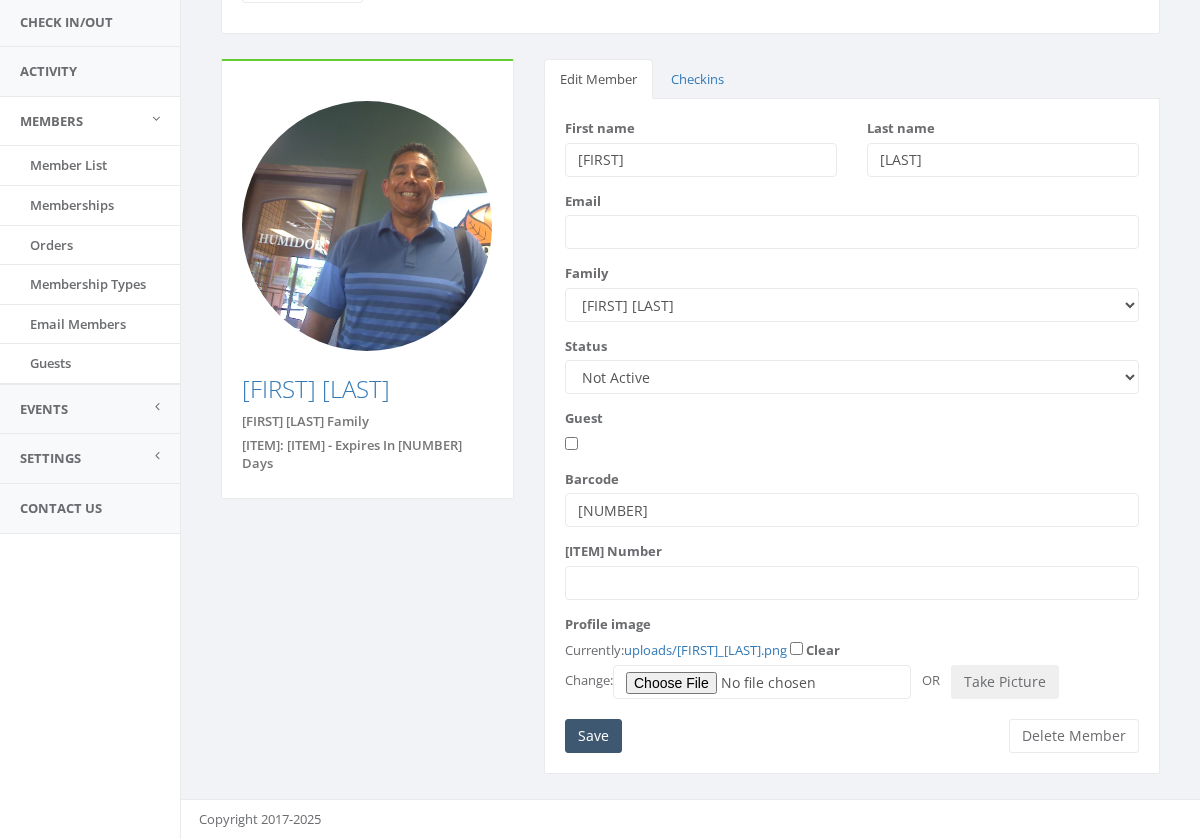 type on "16315297" 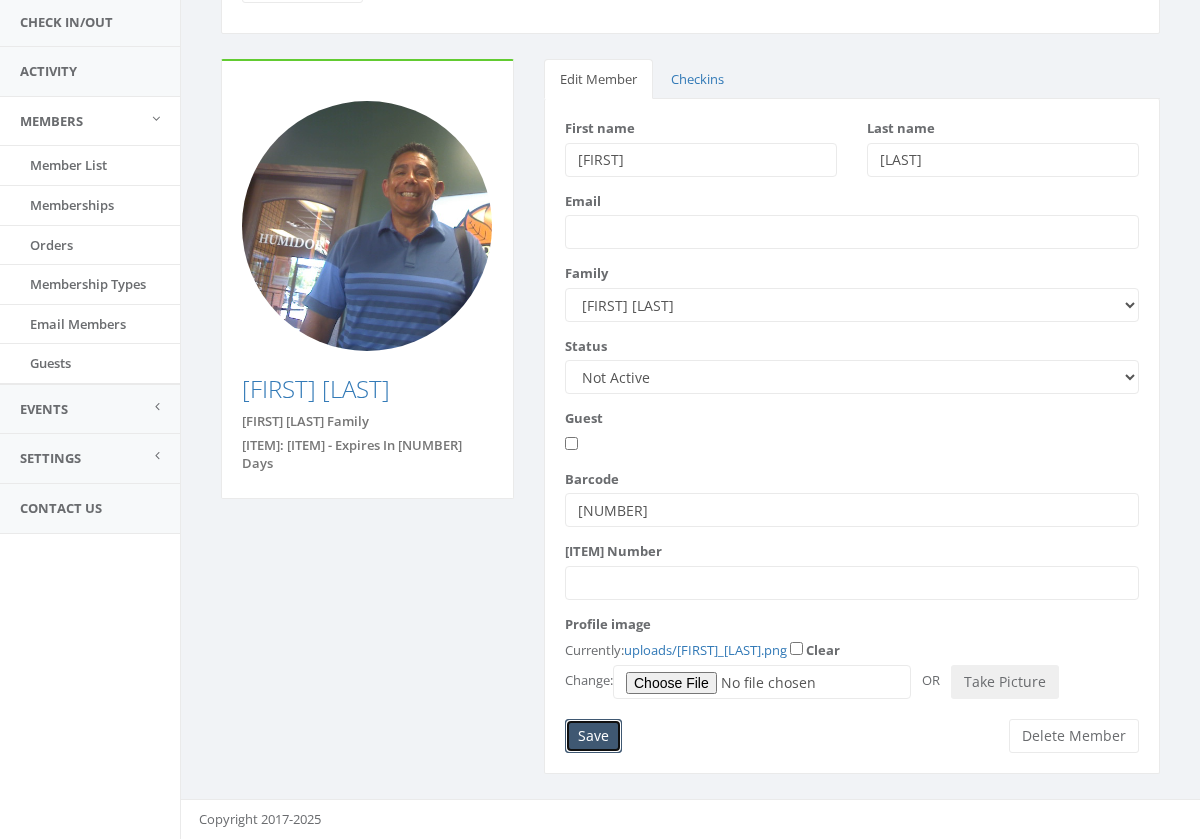 click on "Save" at bounding box center (593, 736) 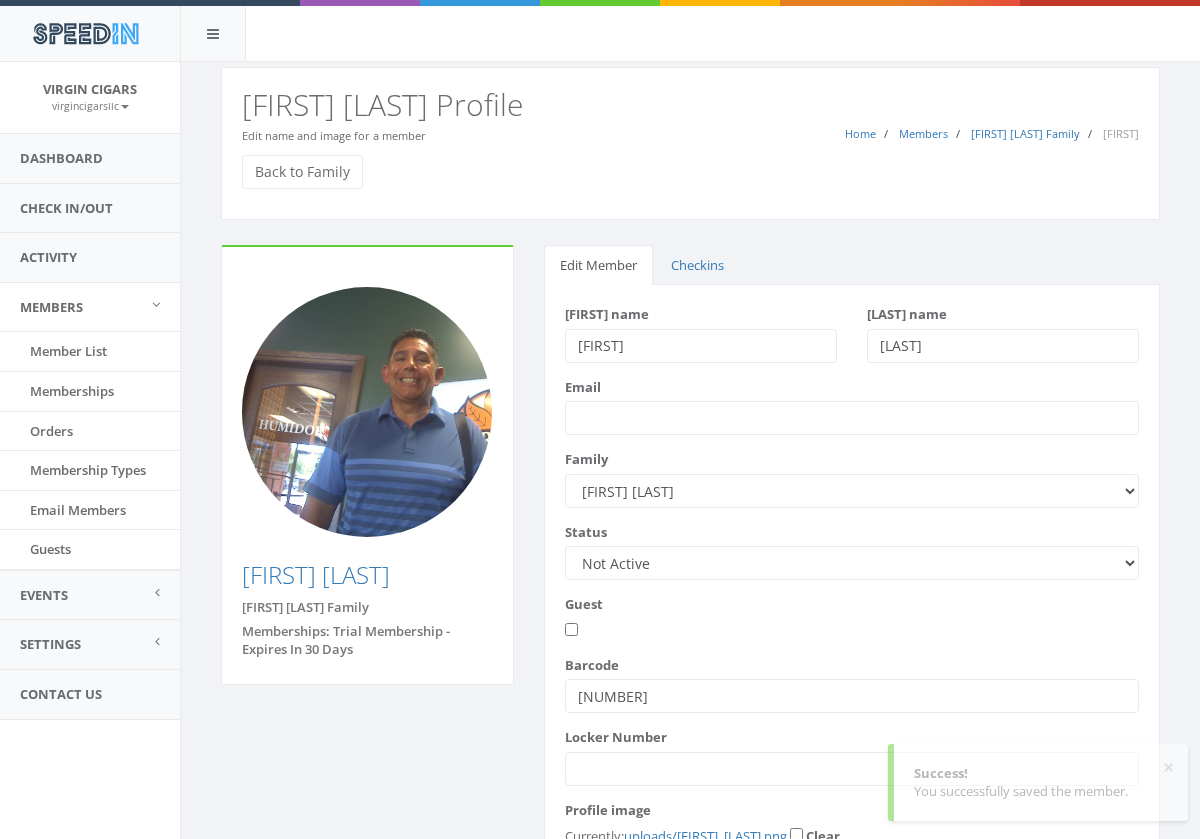 scroll, scrollTop: 0, scrollLeft: 0, axis: both 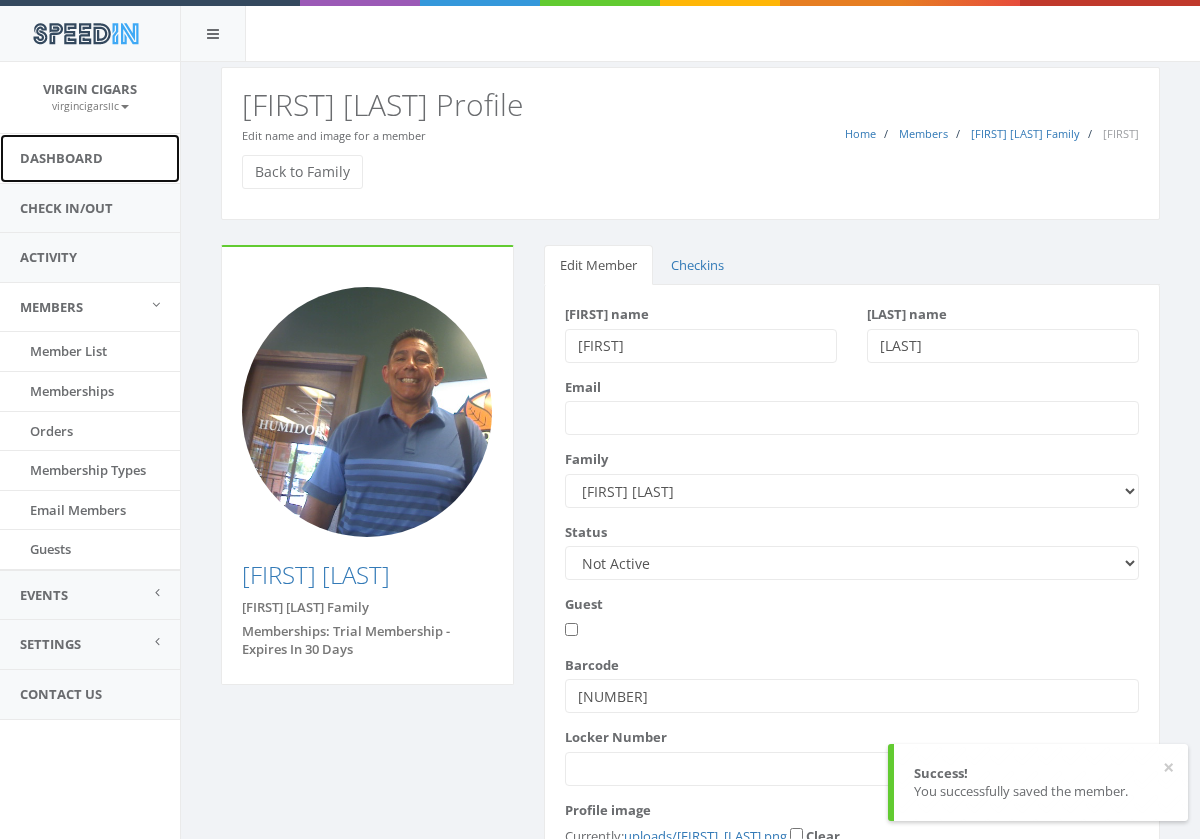click on "Dashboard" at bounding box center [90, 158] 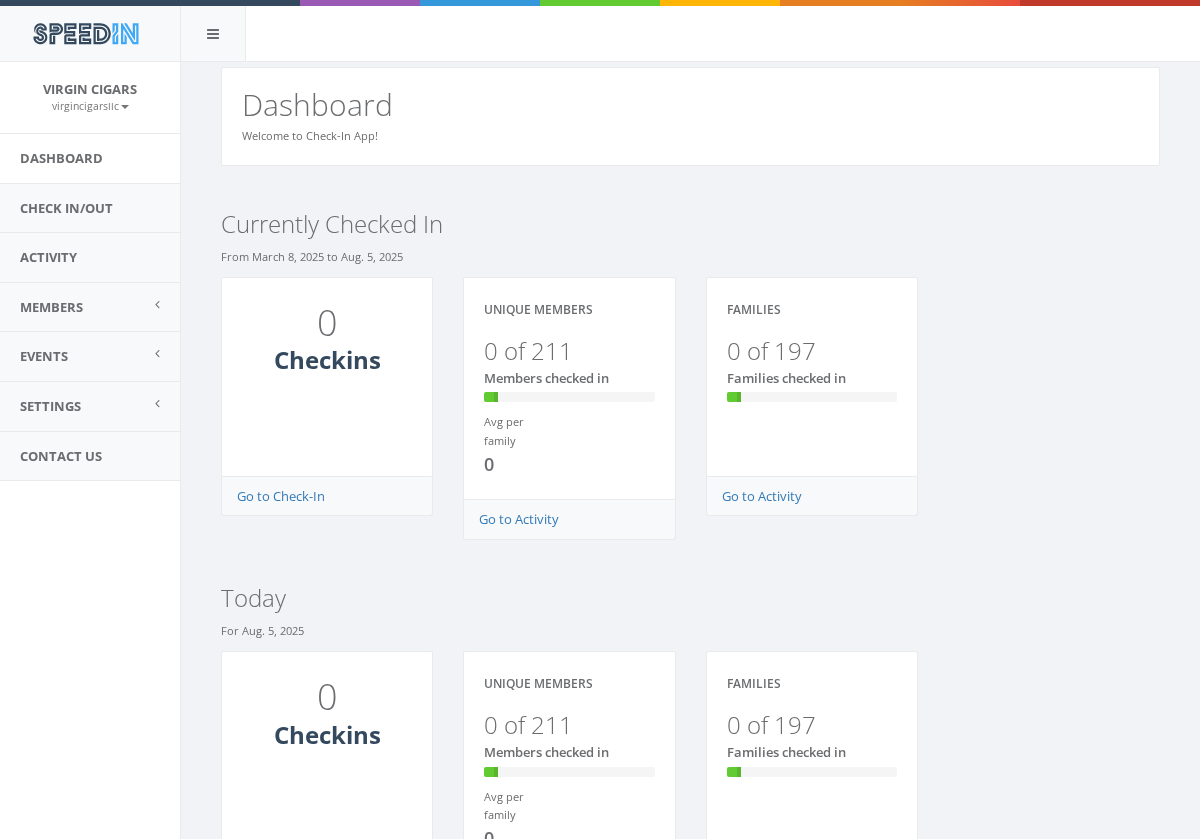 scroll, scrollTop: 0, scrollLeft: 0, axis: both 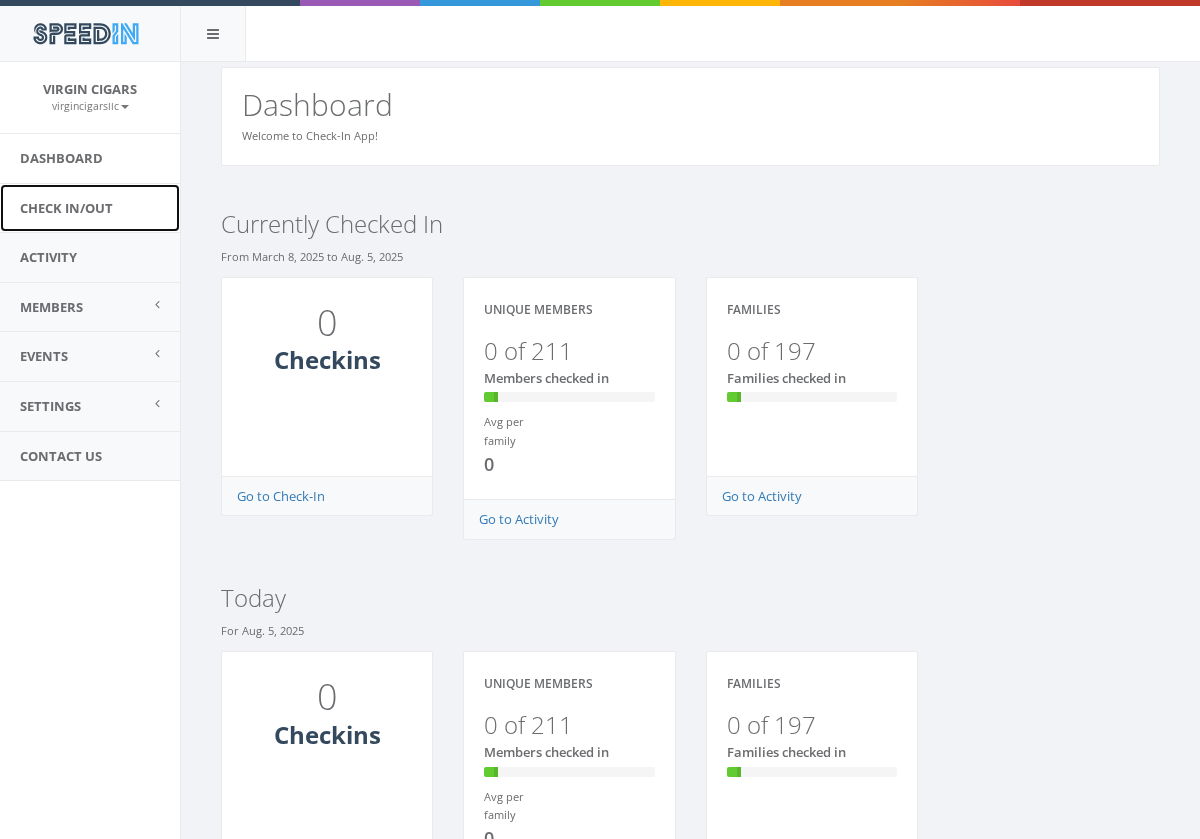 click on "Check In/Out" at bounding box center (90, 208) 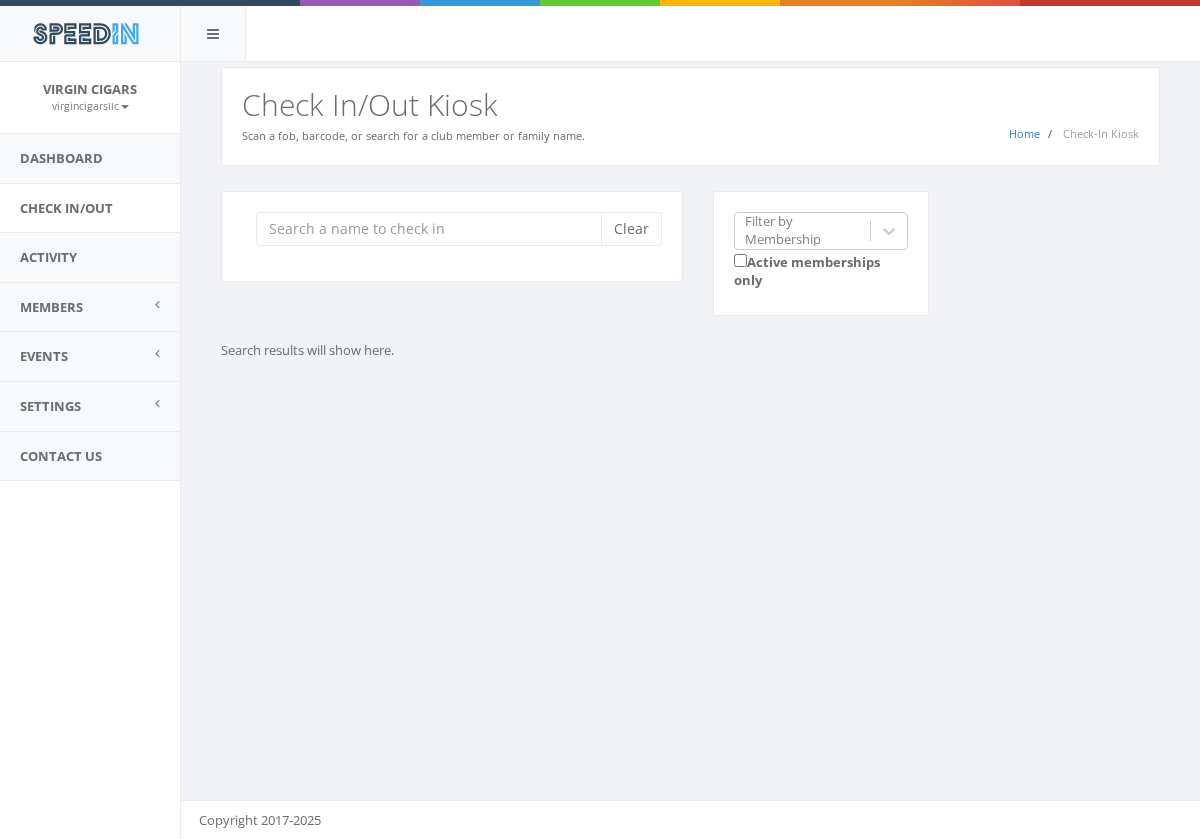 scroll, scrollTop: 0, scrollLeft: 0, axis: both 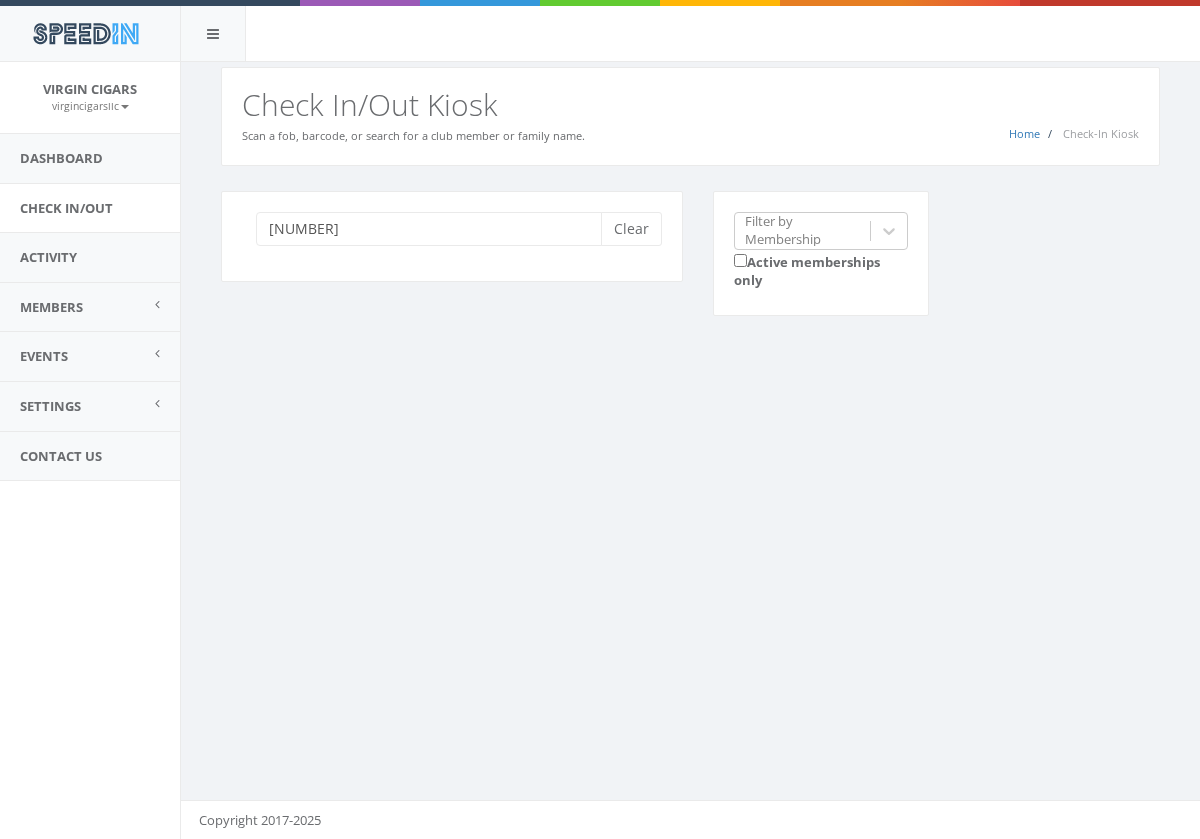 type on "[NUMBER]" 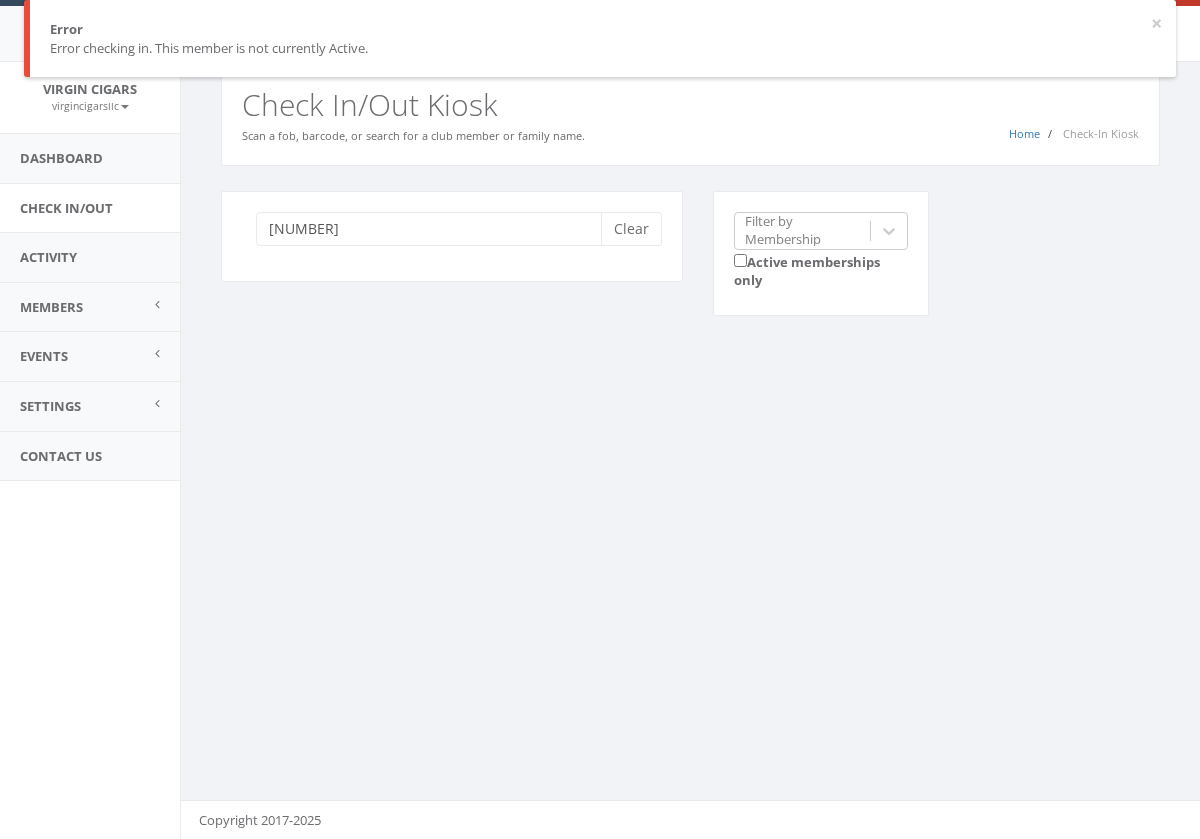 type on "[NUMBER]" 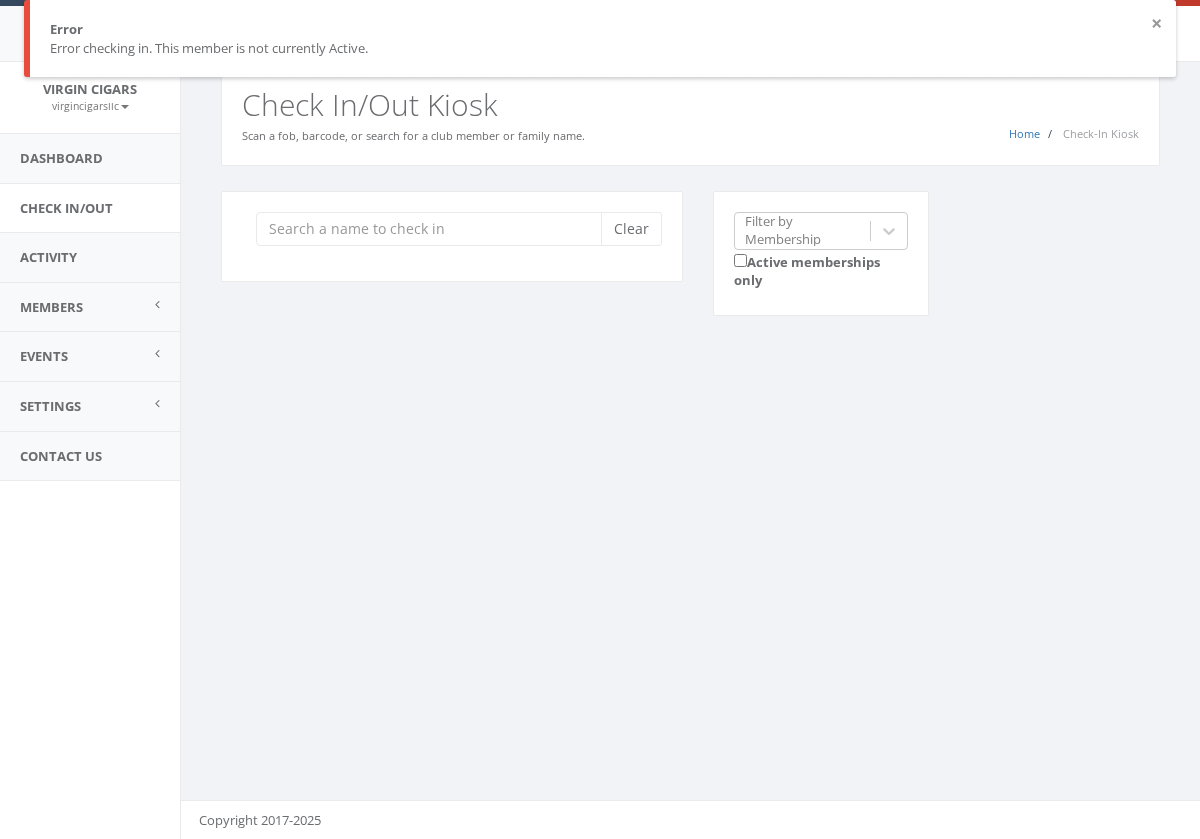 click on "×" at bounding box center [1156, 24] 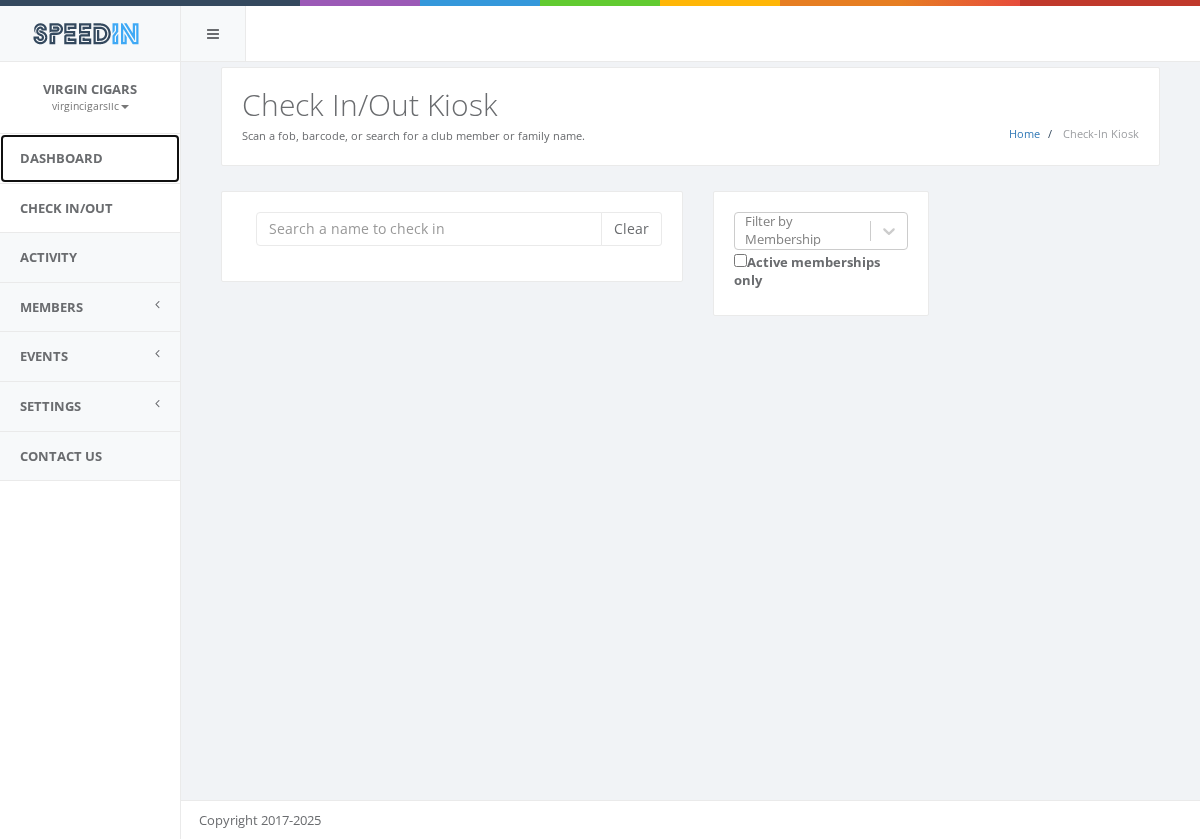 click on "Dashboard" at bounding box center (90, 158) 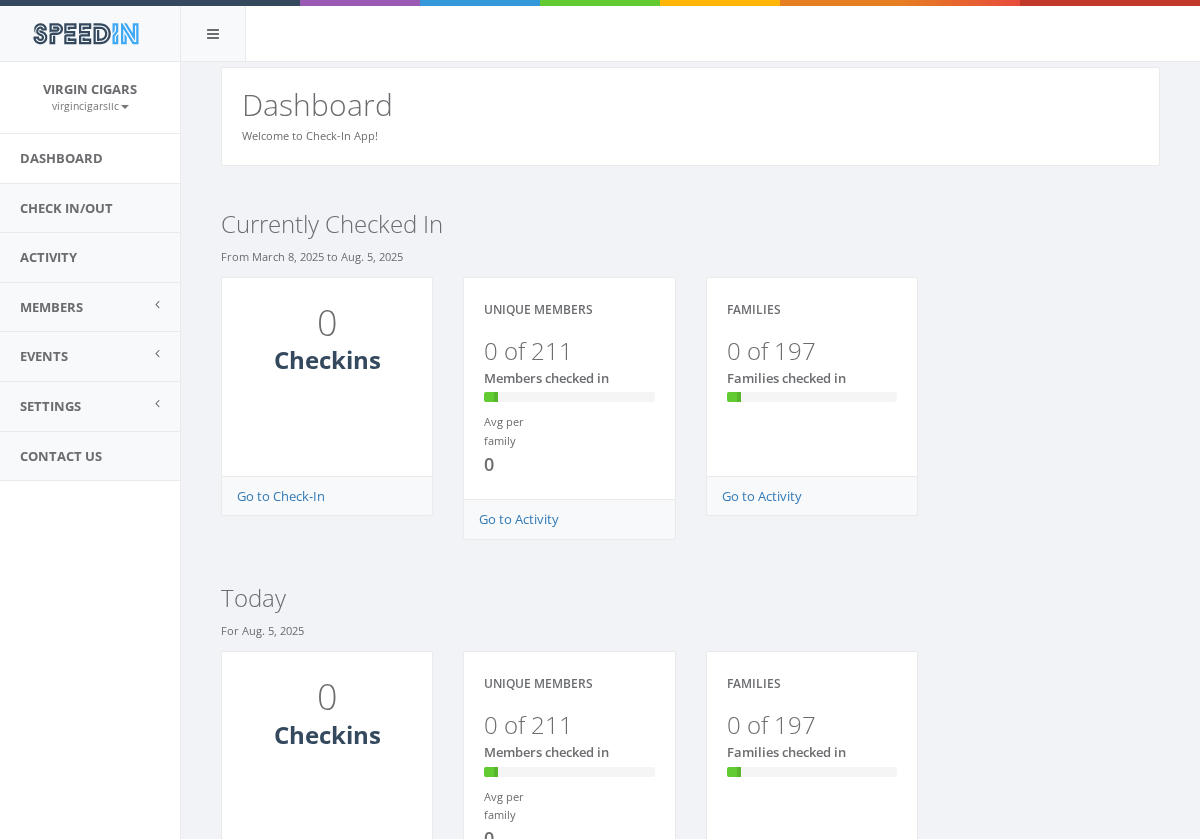 scroll, scrollTop: 0, scrollLeft: 0, axis: both 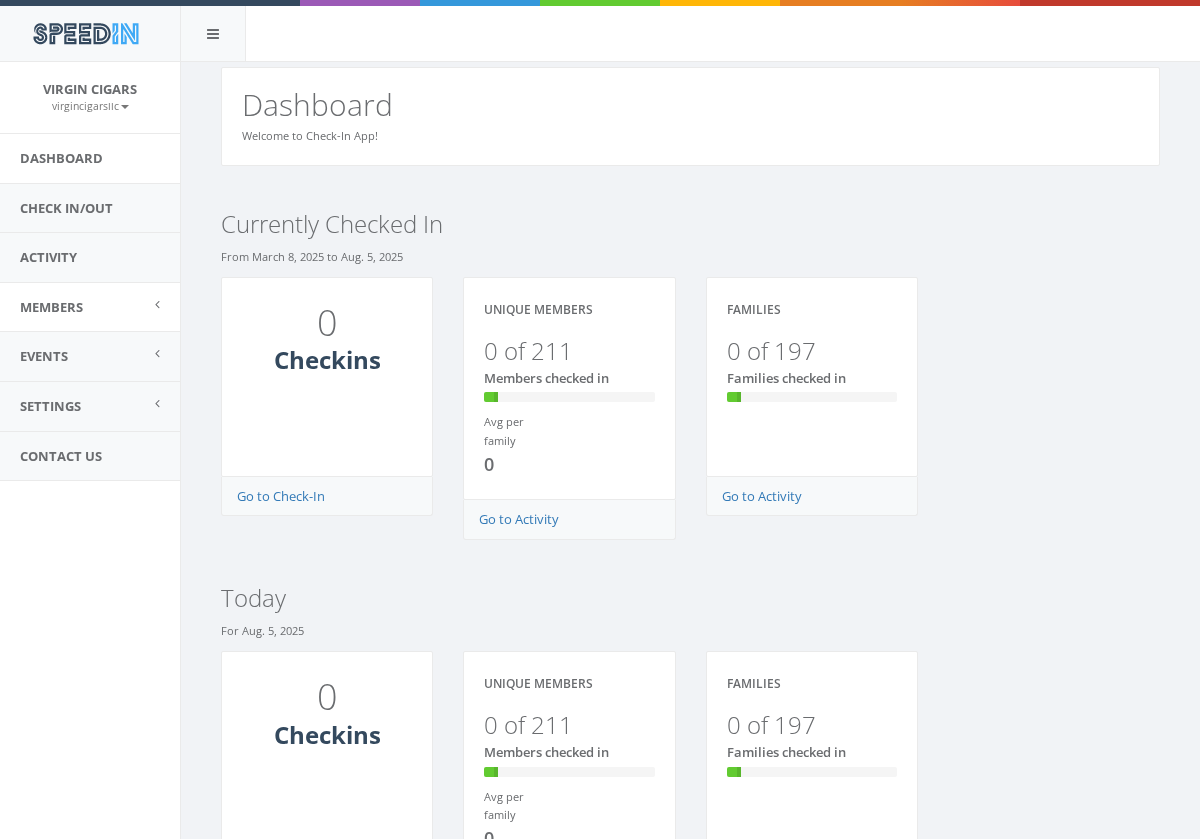 click on "Members" at bounding box center [51, 307] 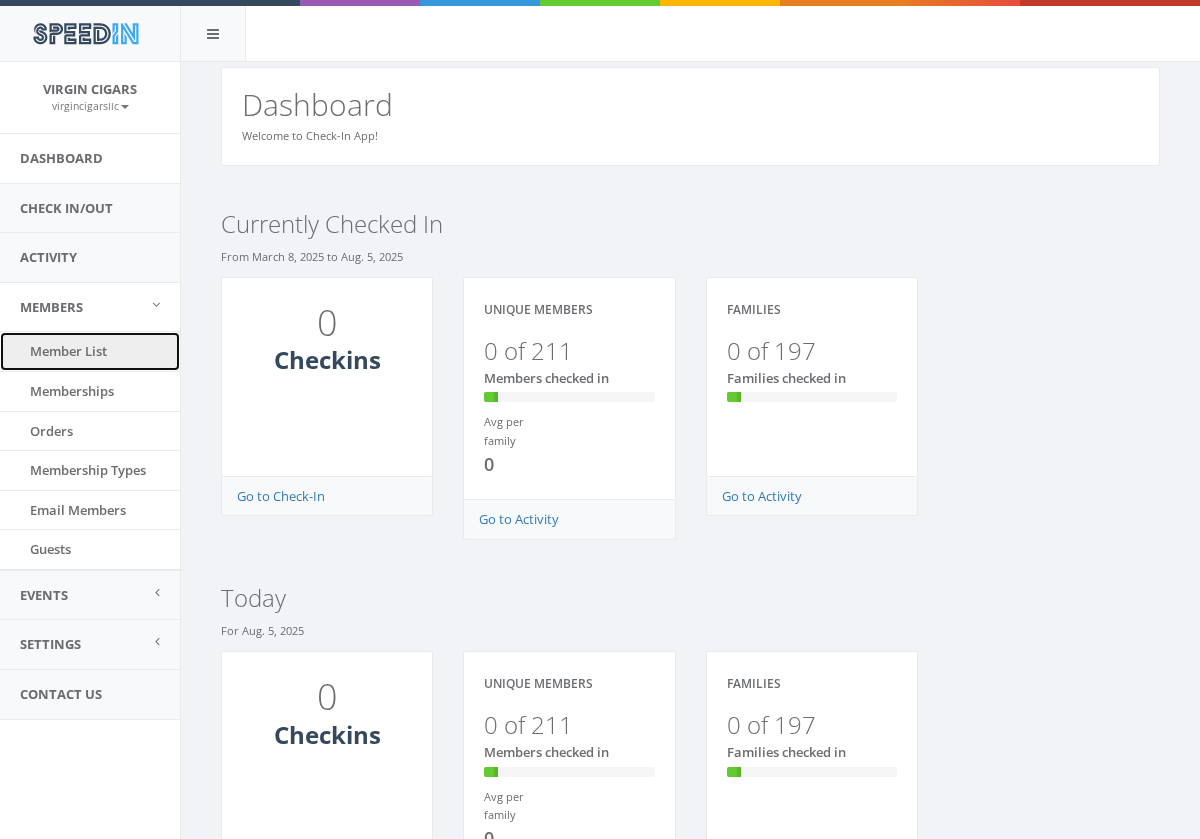 click on "Member List" at bounding box center (90, 351) 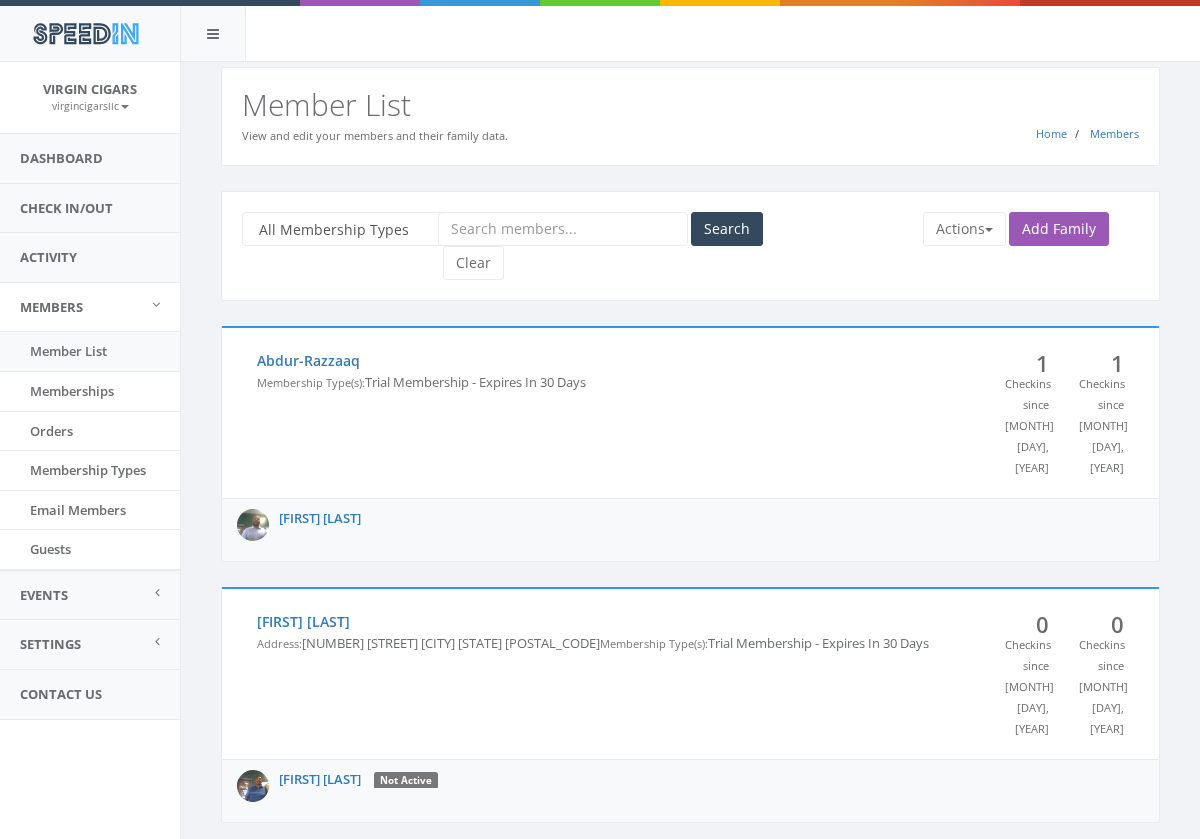 scroll, scrollTop: 0, scrollLeft: 0, axis: both 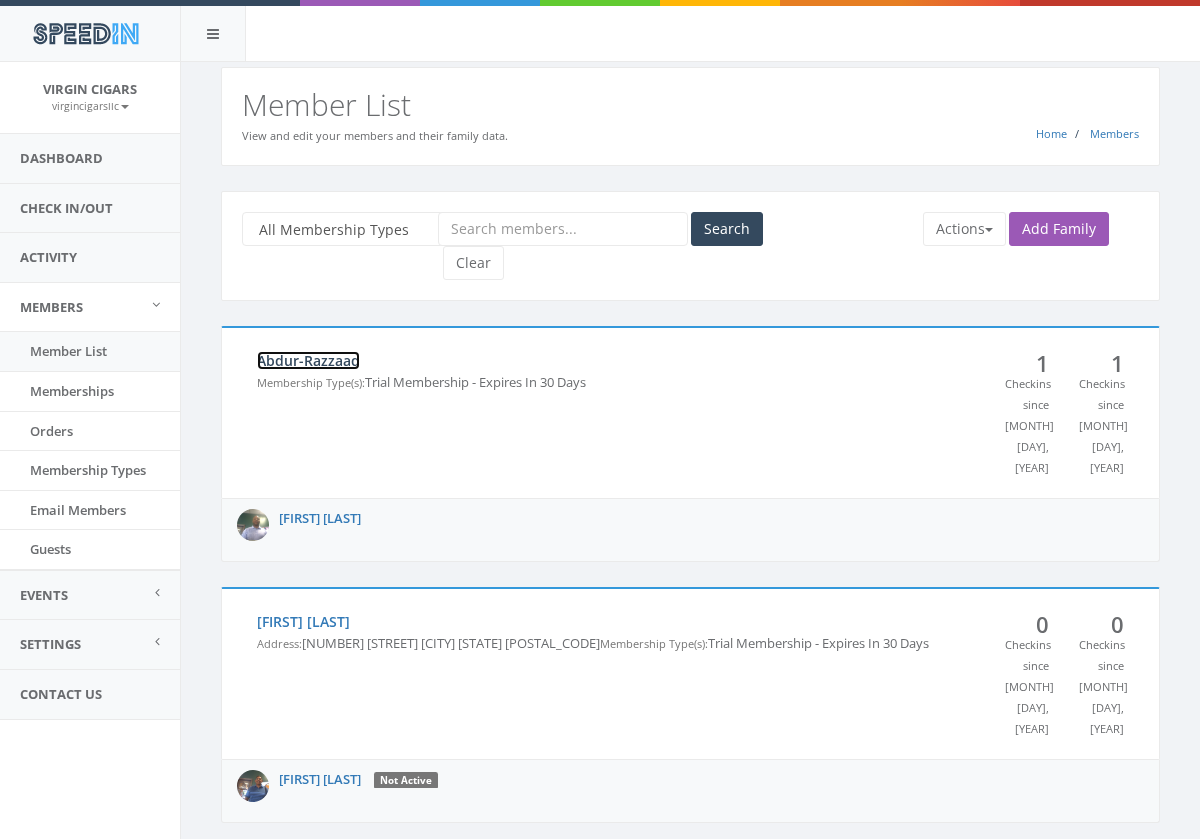 click on "Abdur-Razzaaq" at bounding box center (308, 360) 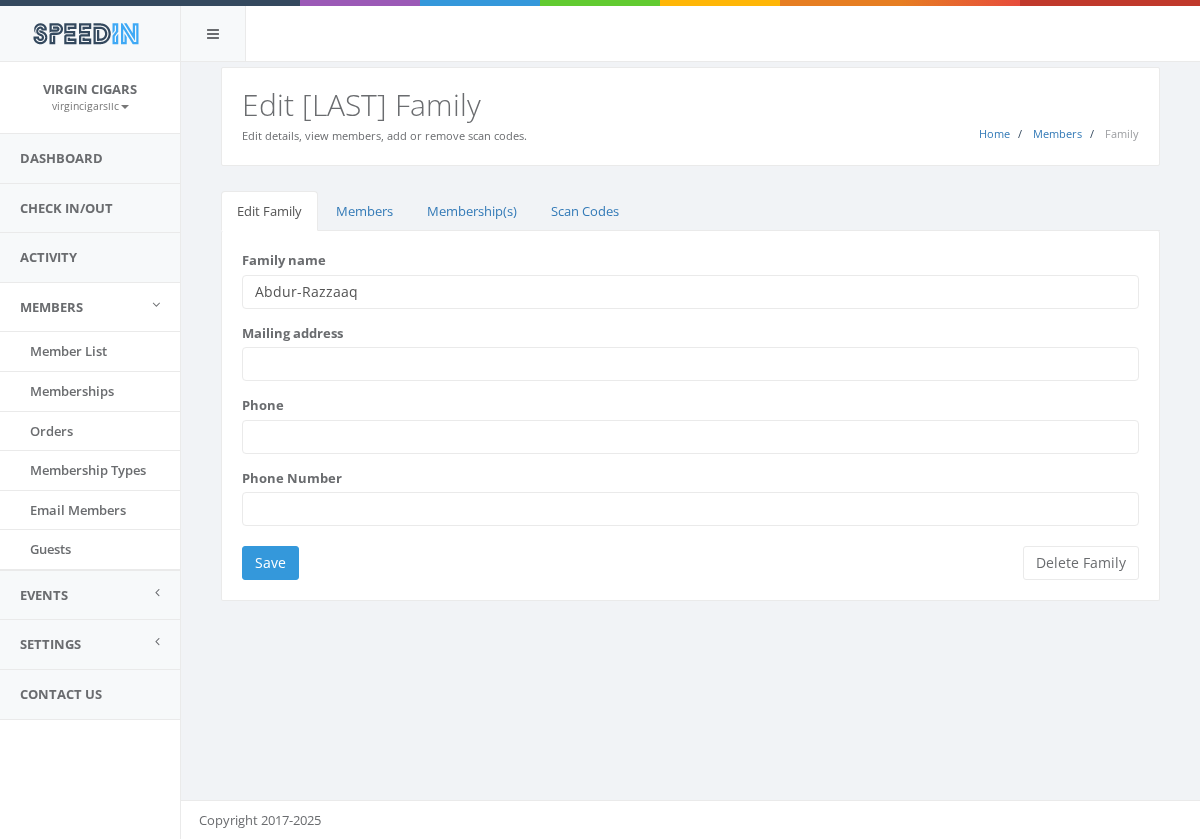scroll, scrollTop: 0, scrollLeft: 0, axis: both 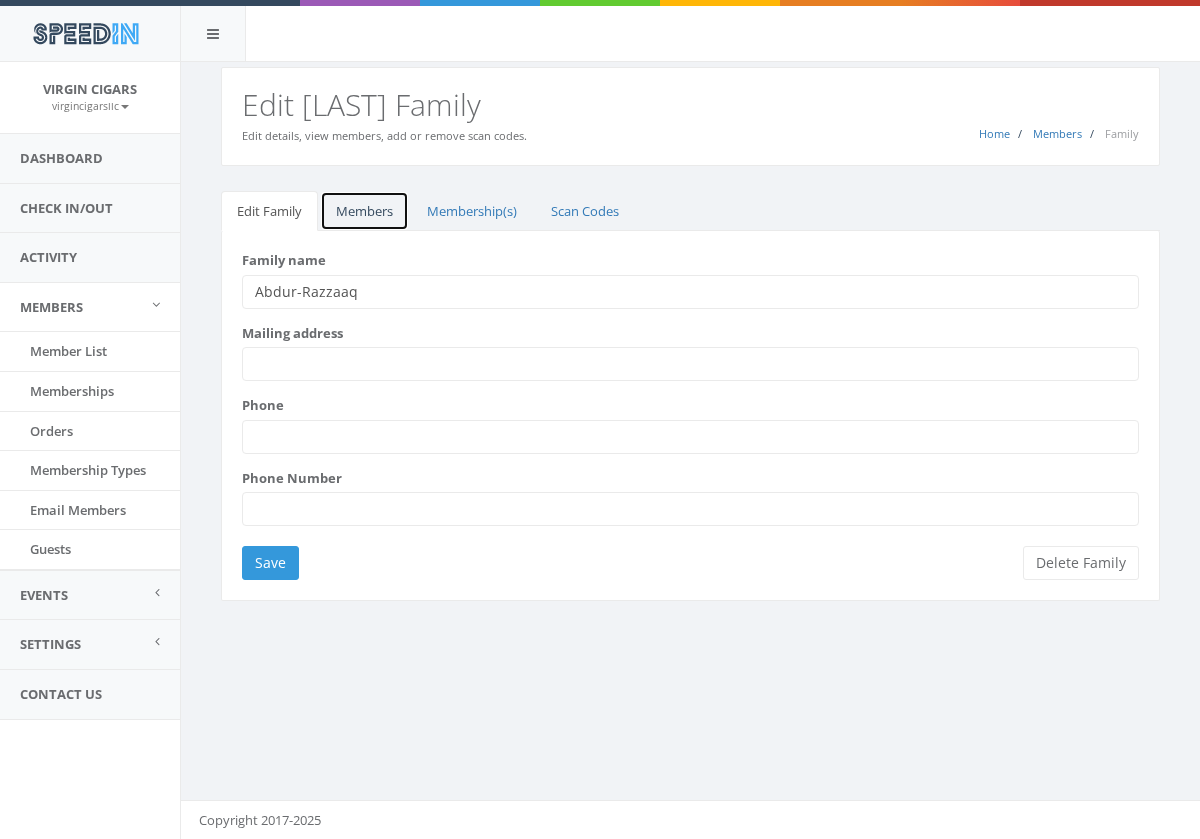 click on "Members" at bounding box center [364, 211] 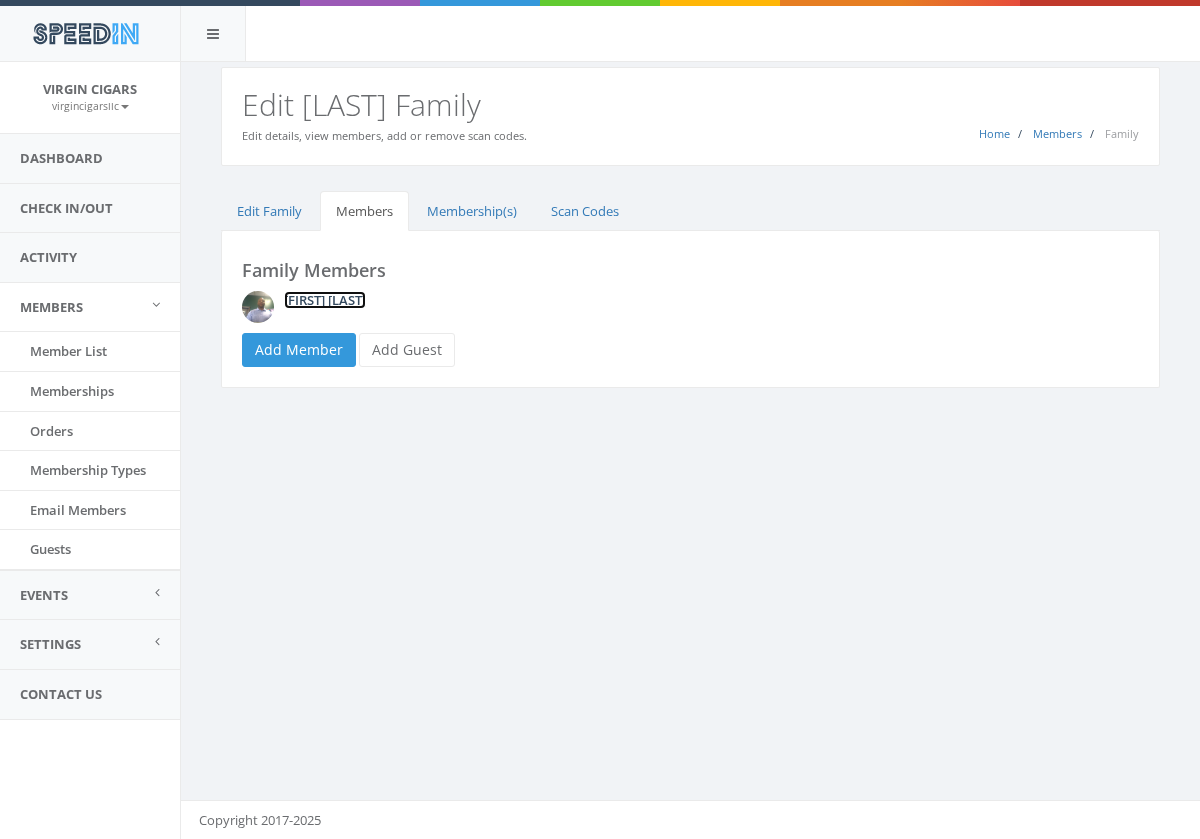 click on "[FIRST] [LAST]" at bounding box center [325, 300] 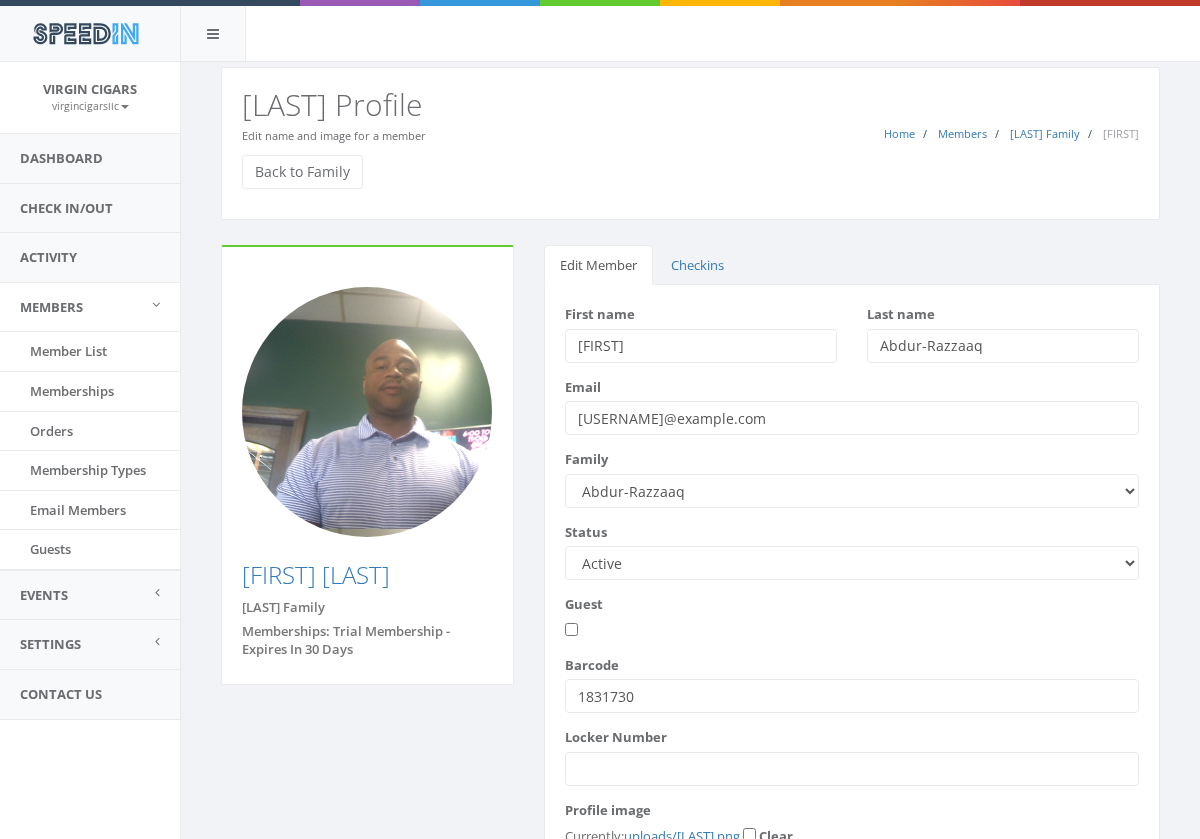 scroll, scrollTop: 0, scrollLeft: 0, axis: both 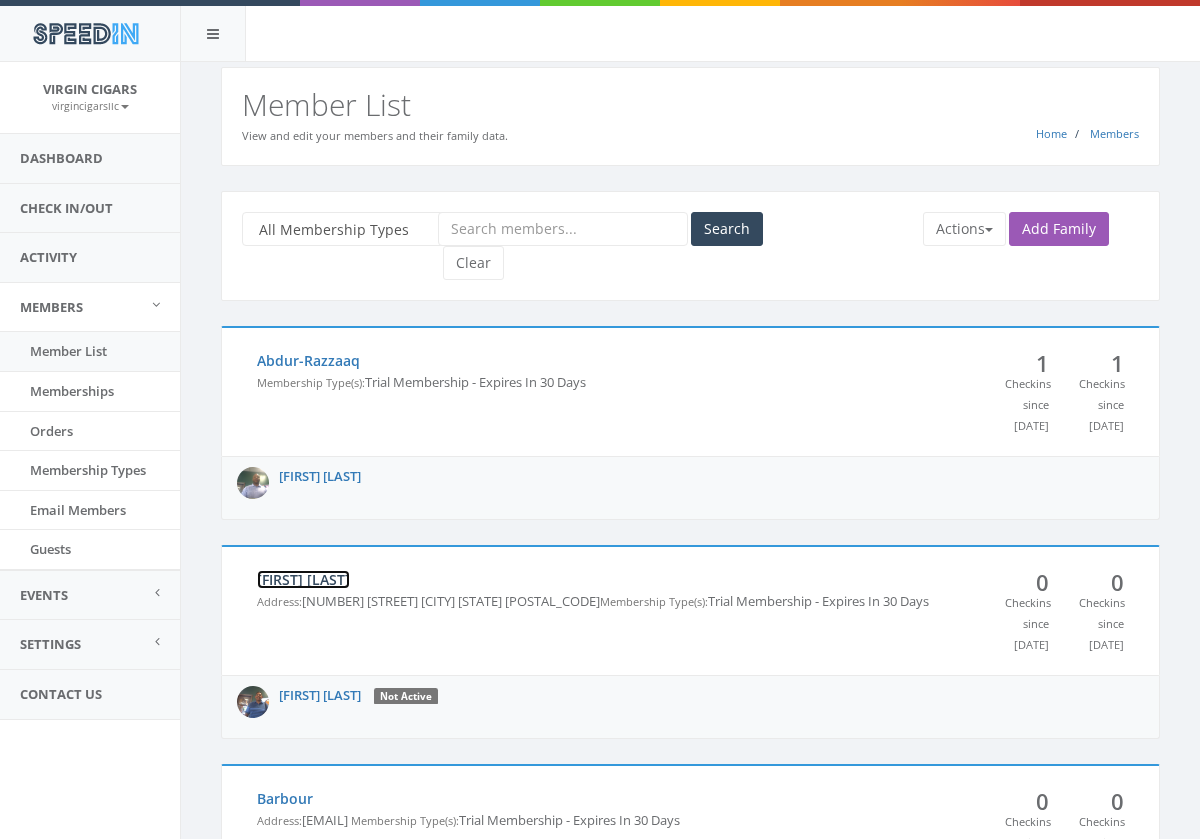 click on "Angela Freites" at bounding box center (303, 579) 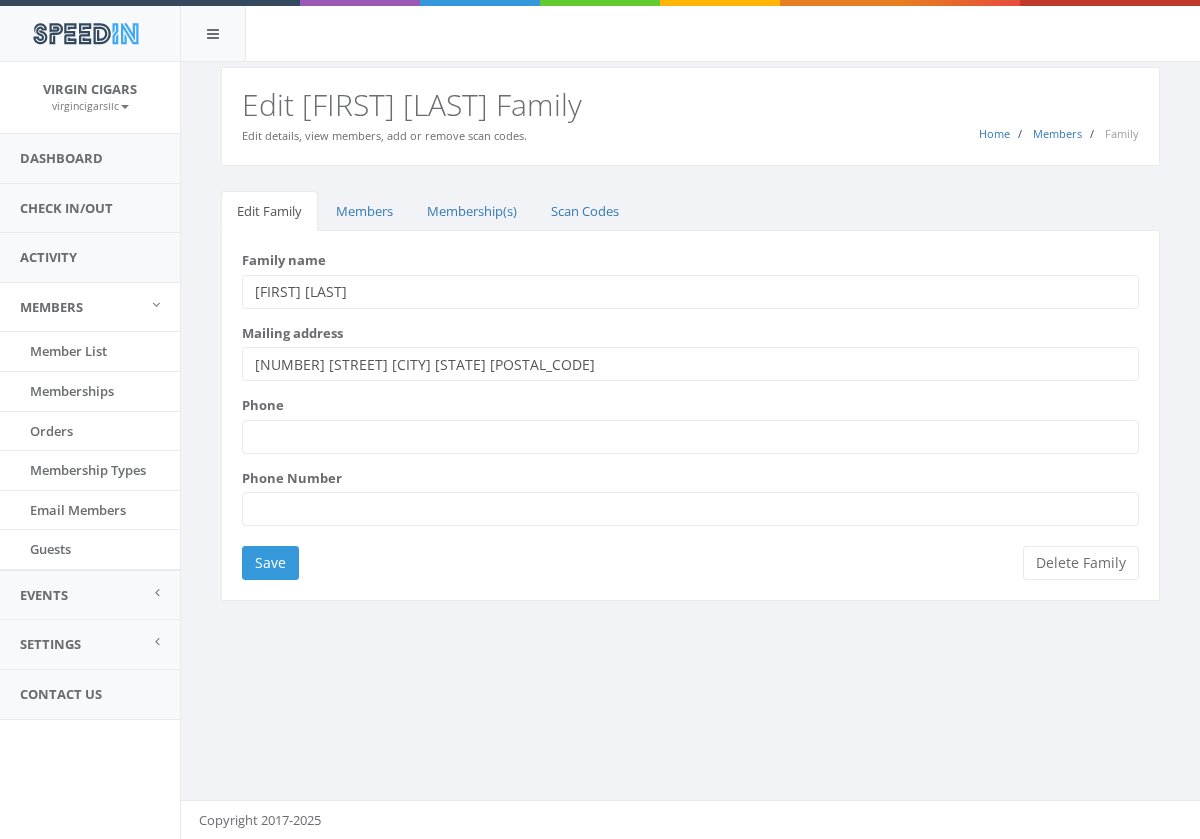 scroll, scrollTop: 0, scrollLeft: 0, axis: both 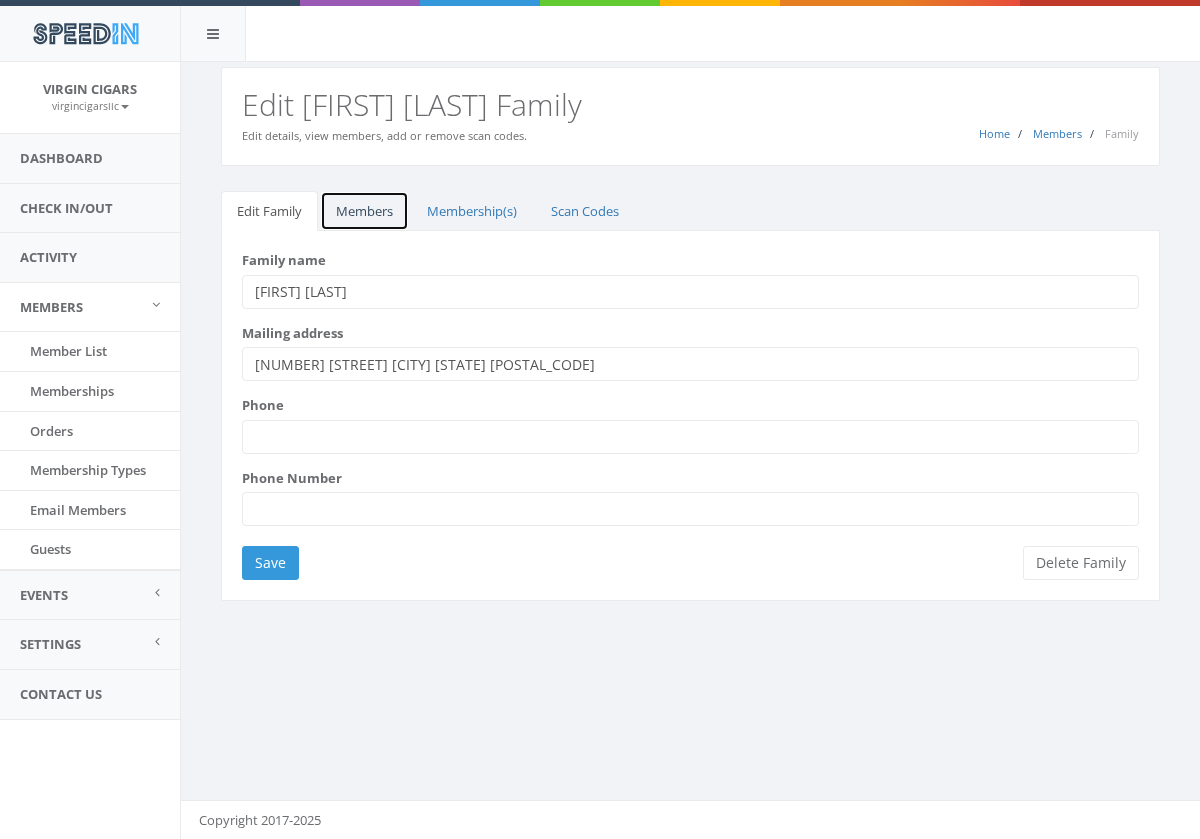 click on "Members" at bounding box center (364, 211) 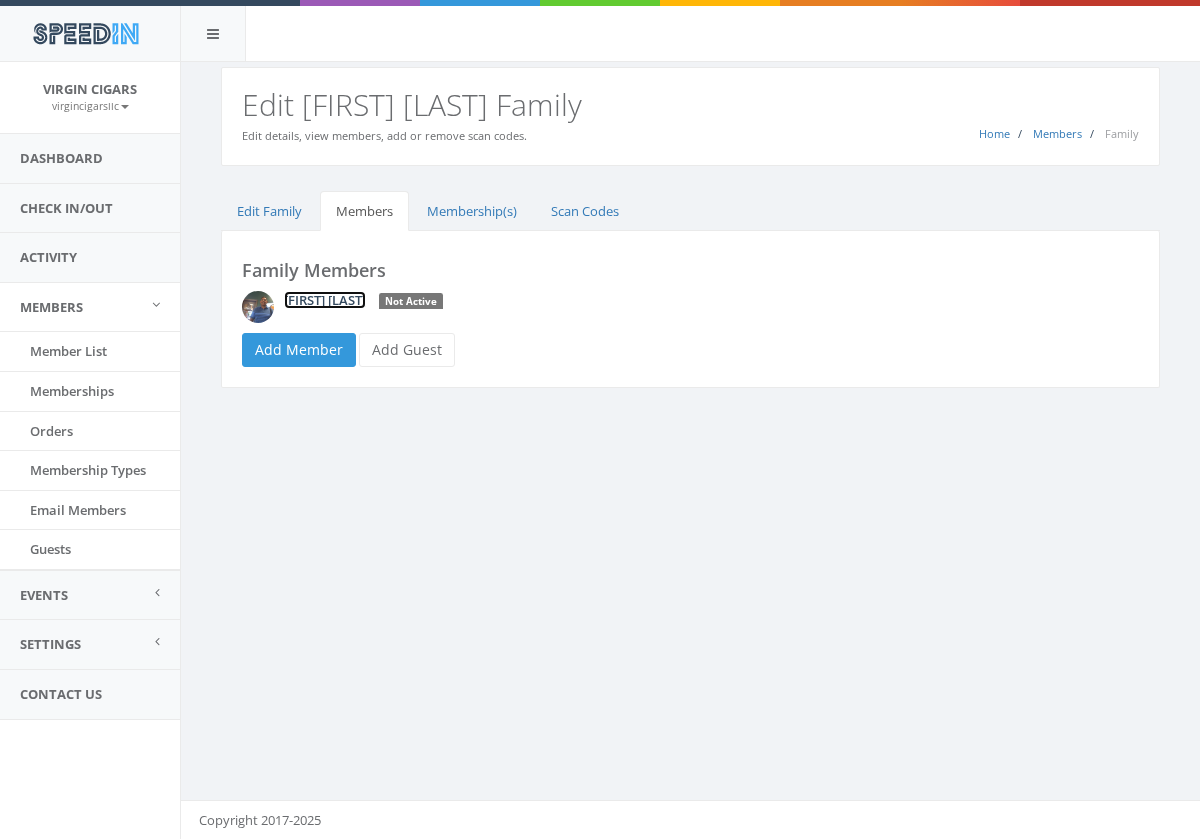 click on "[FIRST] [LAST]" at bounding box center [325, 300] 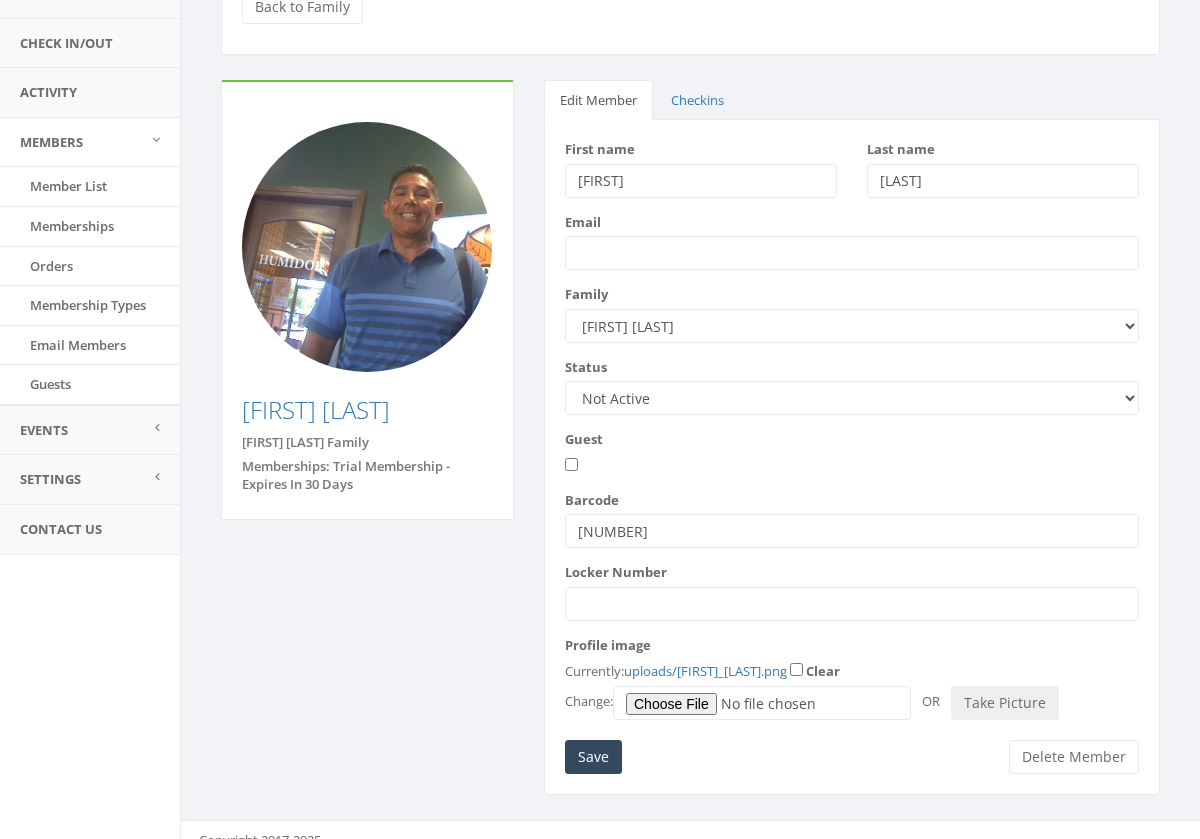 scroll, scrollTop: 186, scrollLeft: 0, axis: vertical 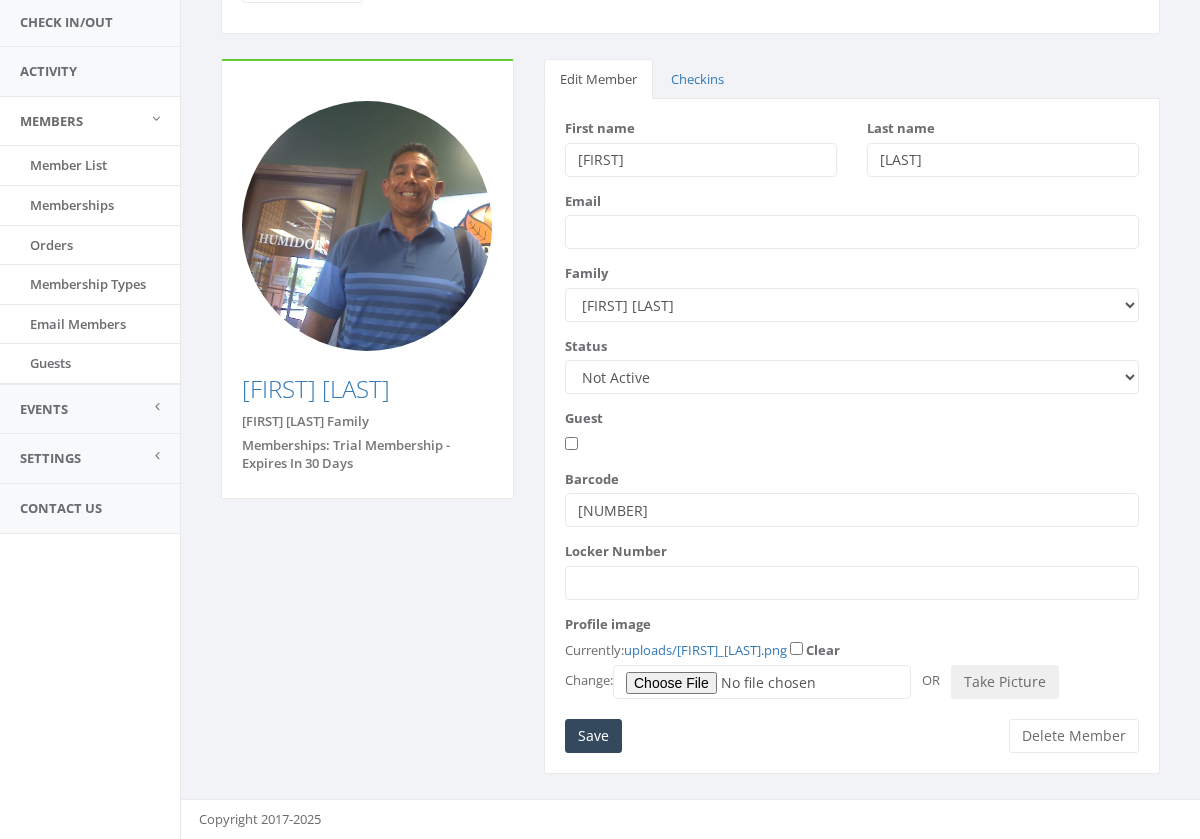 click on "16315297" at bounding box center [852, 510] 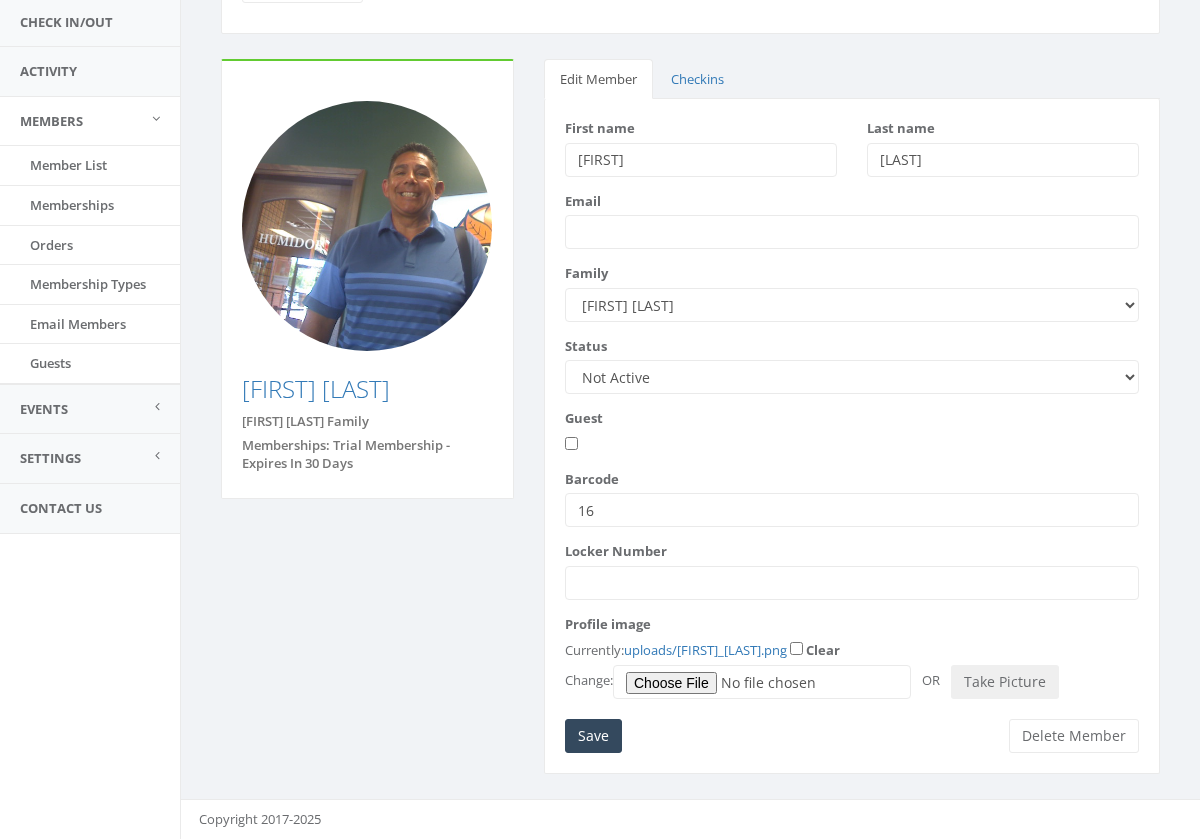 type on "1" 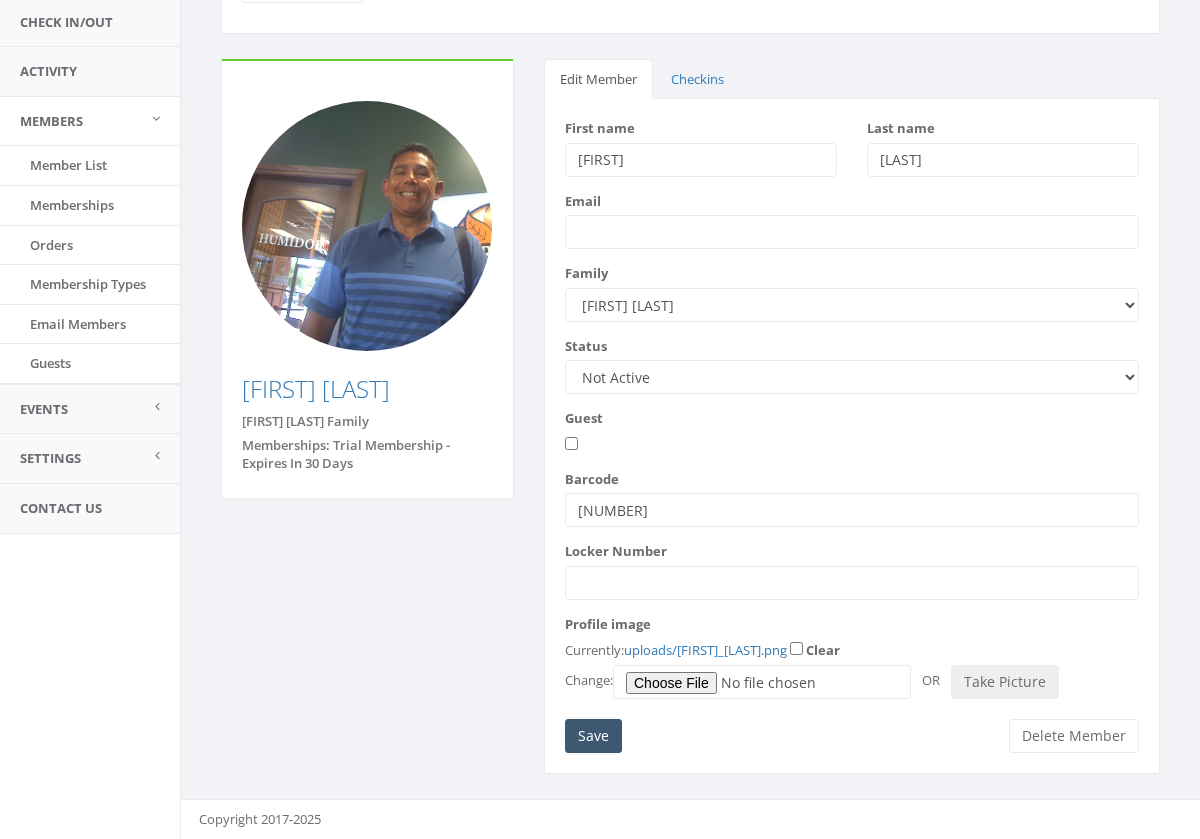 type on "03504055" 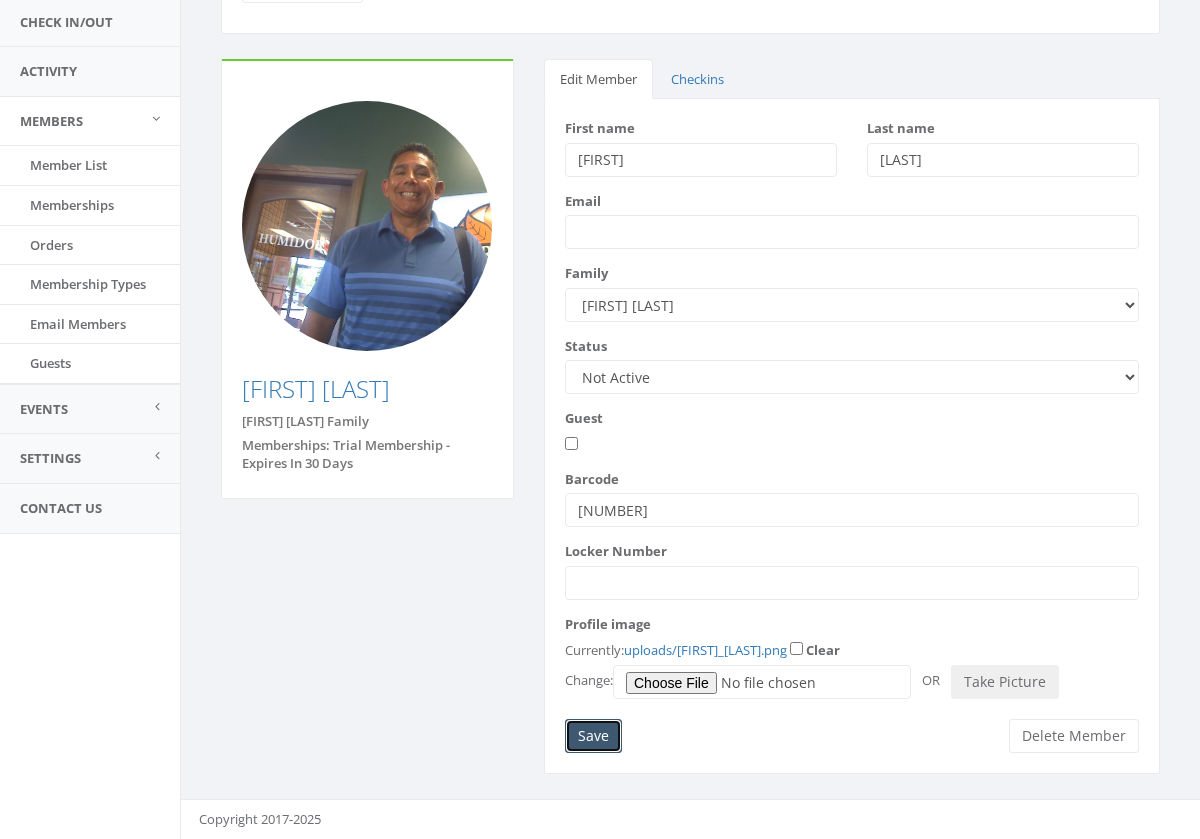 click on "Save" at bounding box center [593, 736] 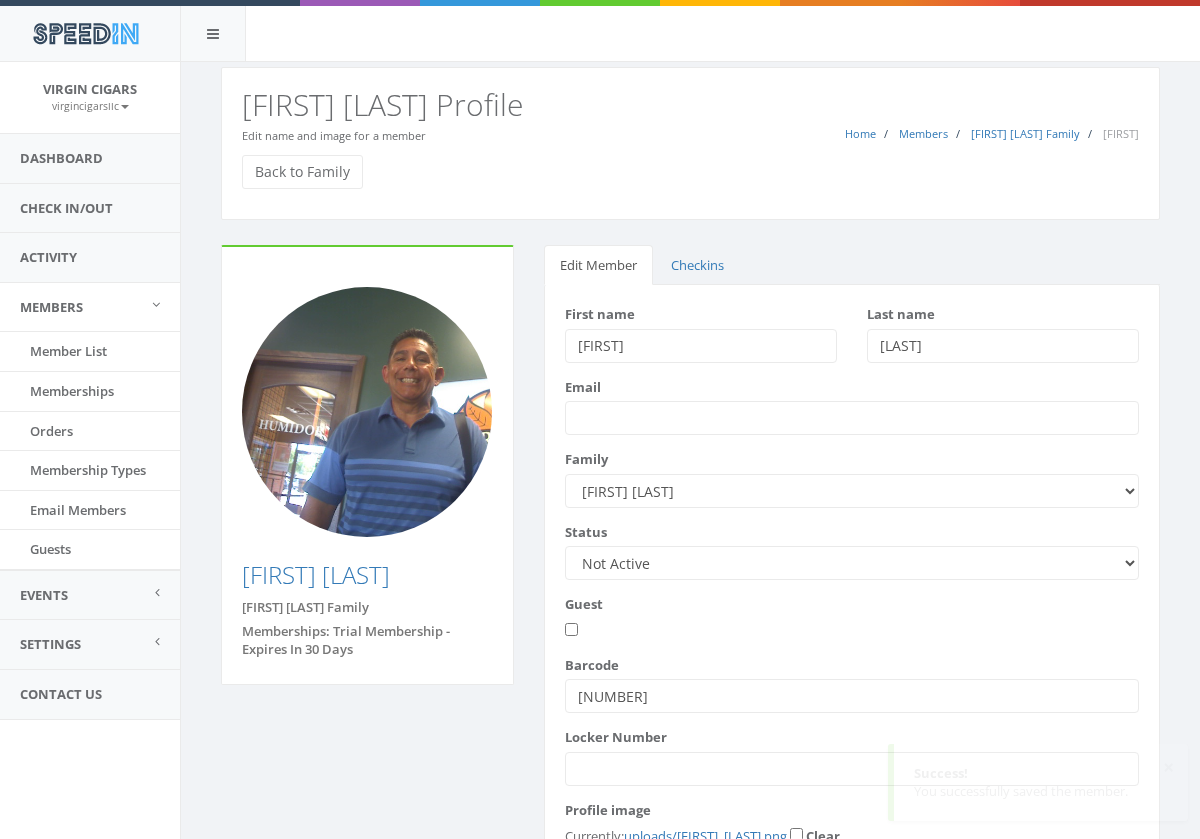 scroll, scrollTop: 0, scrollLeft: 0, axis: both 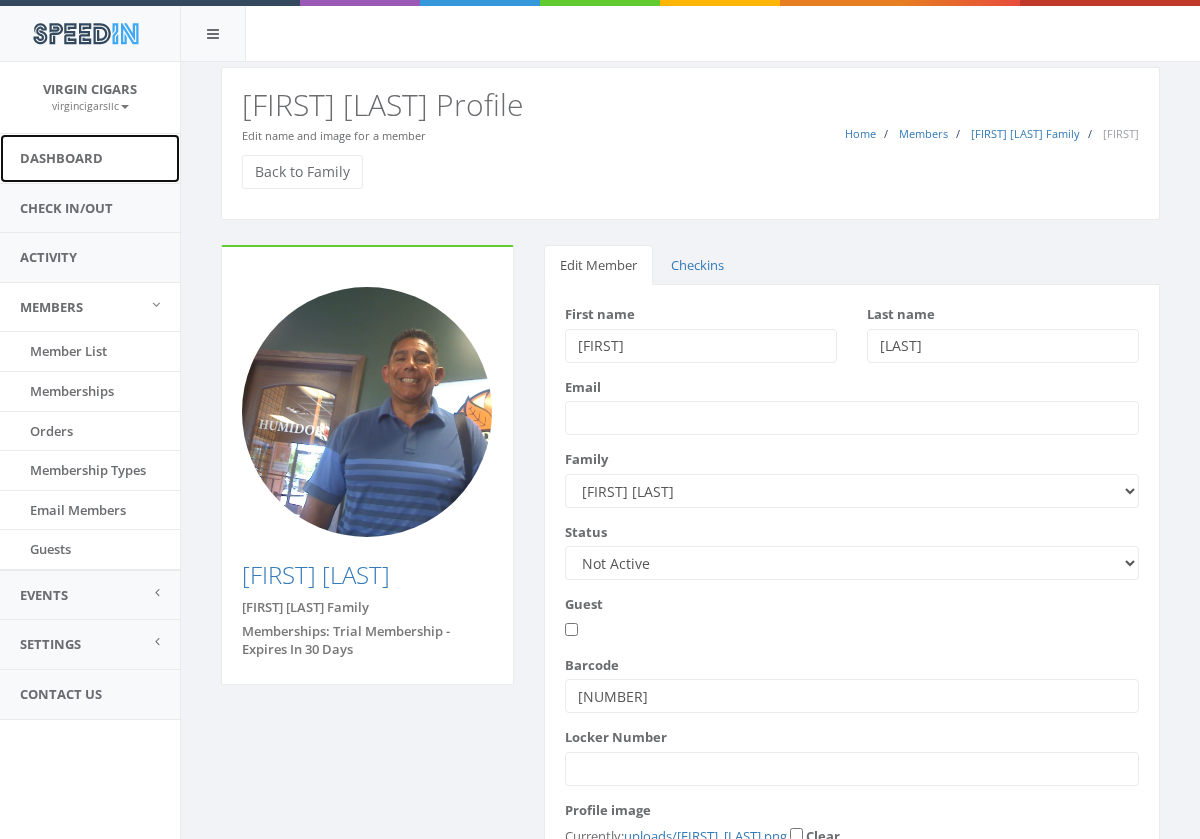 click on "Dashboard" at bounding box center (90, 158) 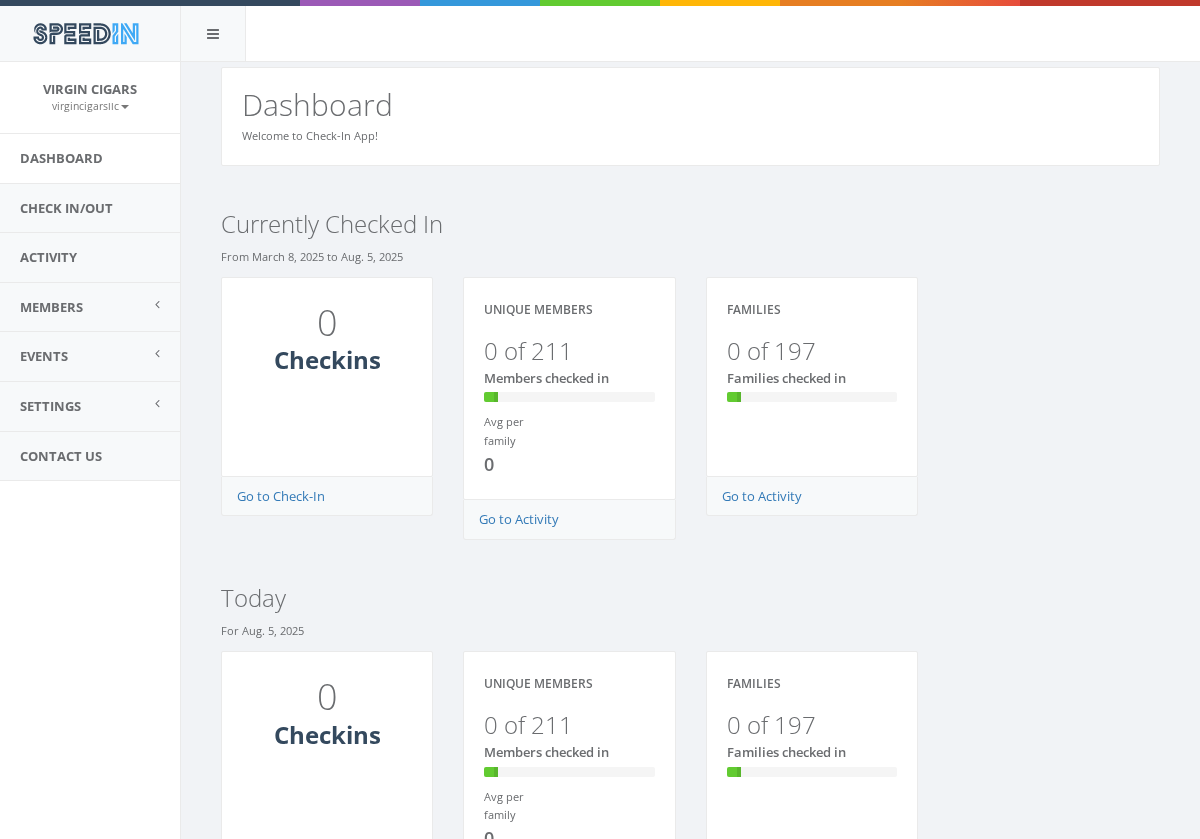 scroll, scrollTop: 0, scrollLeft: 0, axis: both 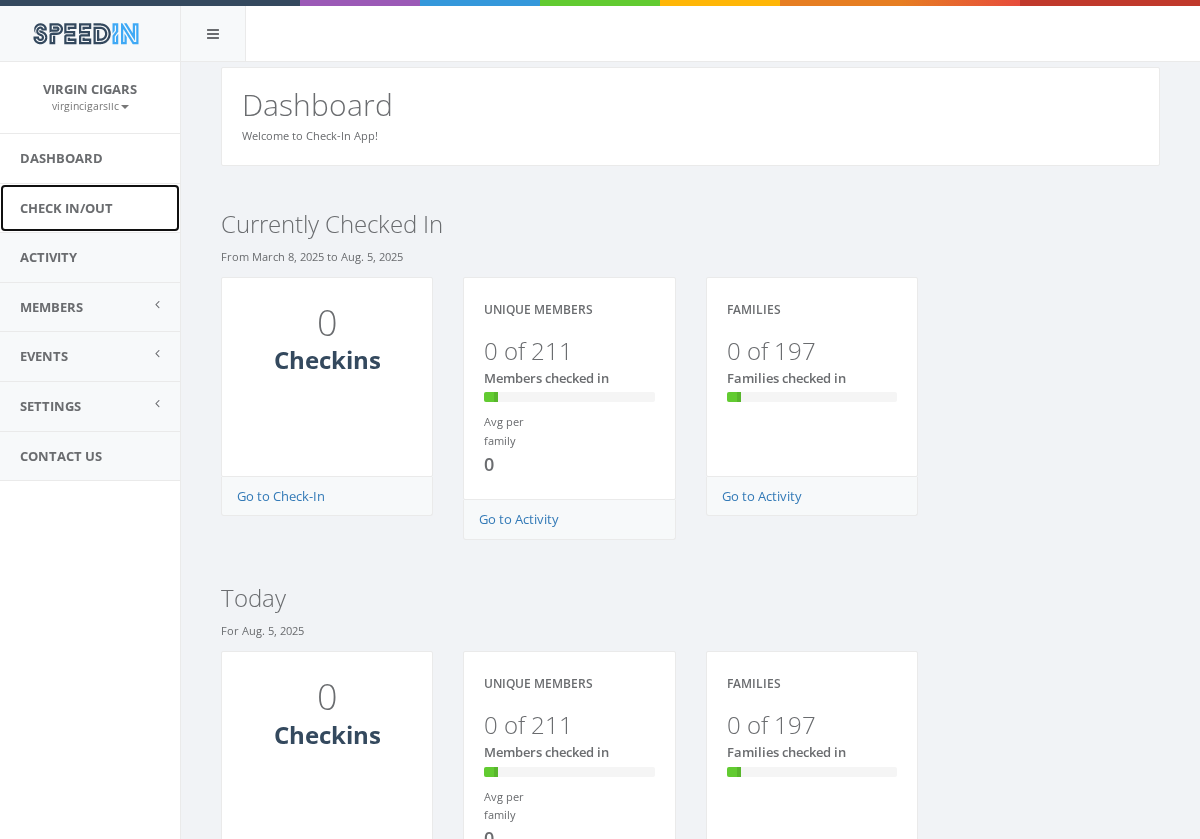 click on "Check In/Out" at bounding box center [90, 208] 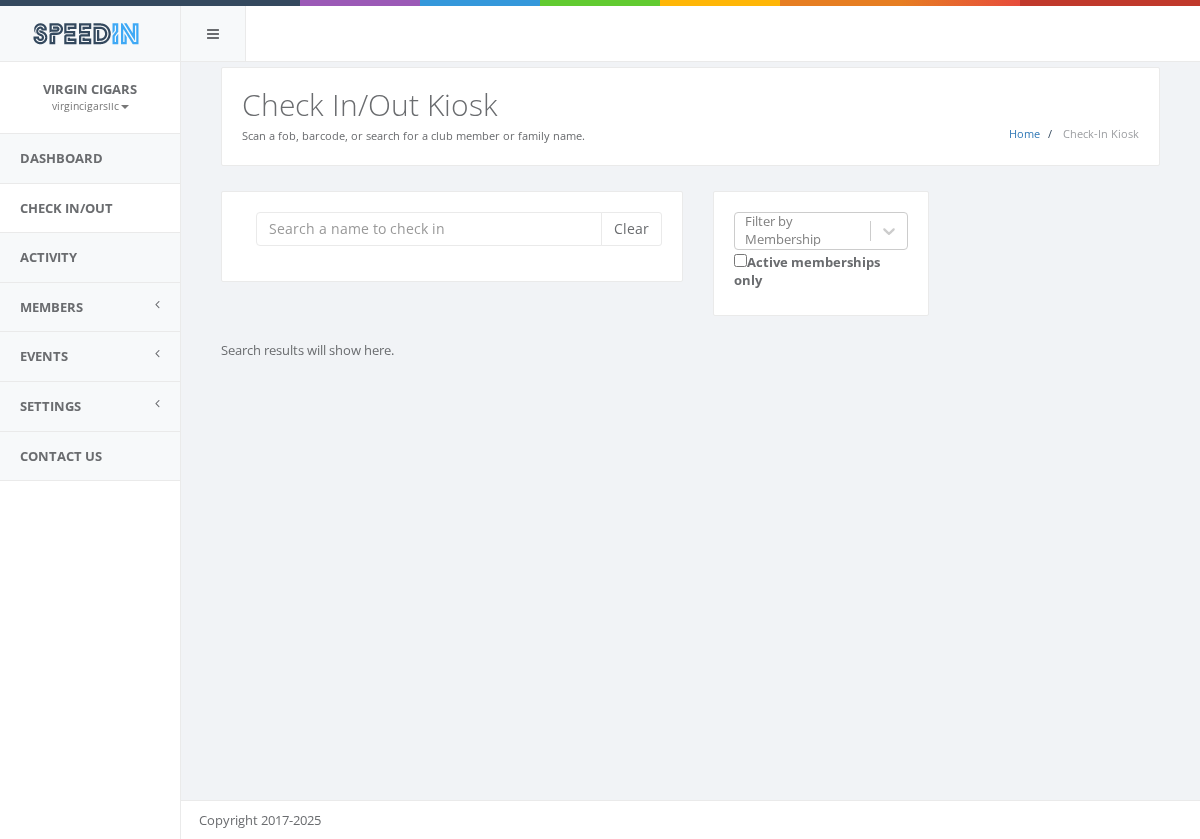 scroll, scrollTop: 0, scrollLeft: 0, axis: both 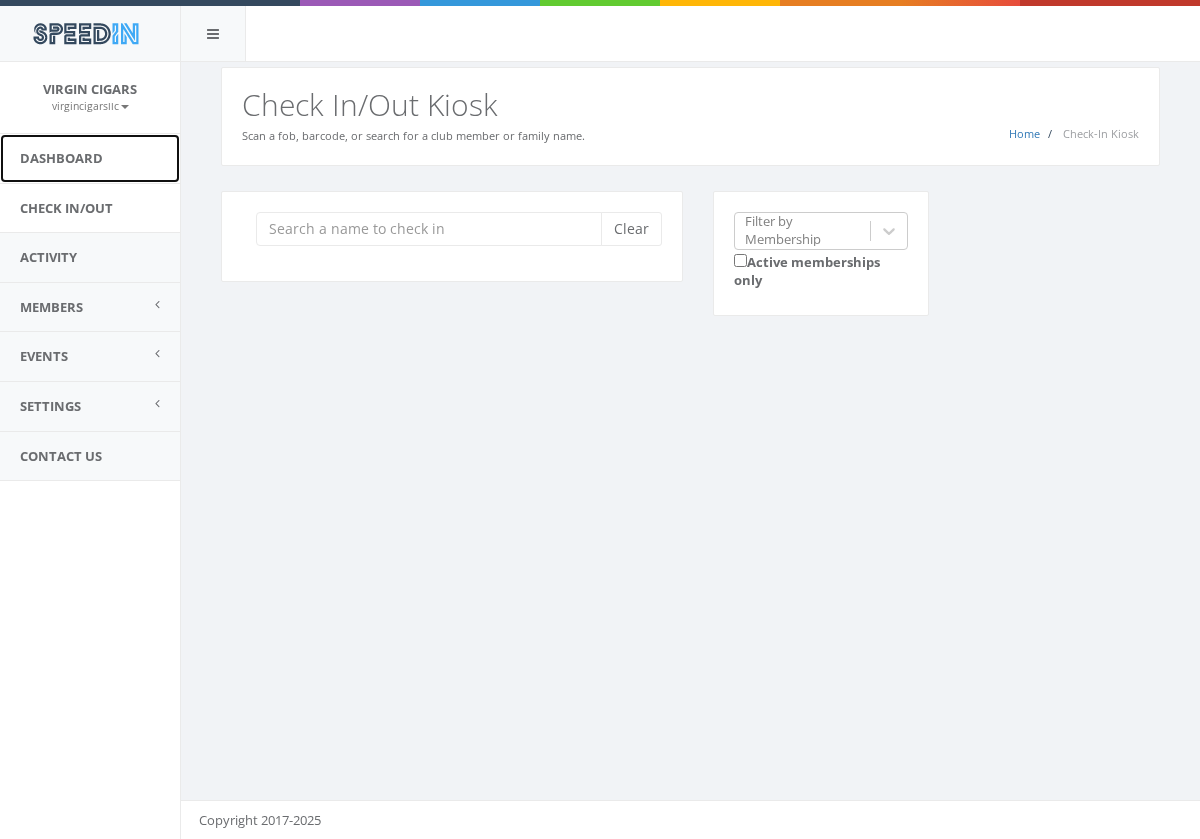click on "Dashboard" at bounding box center (90, 158) 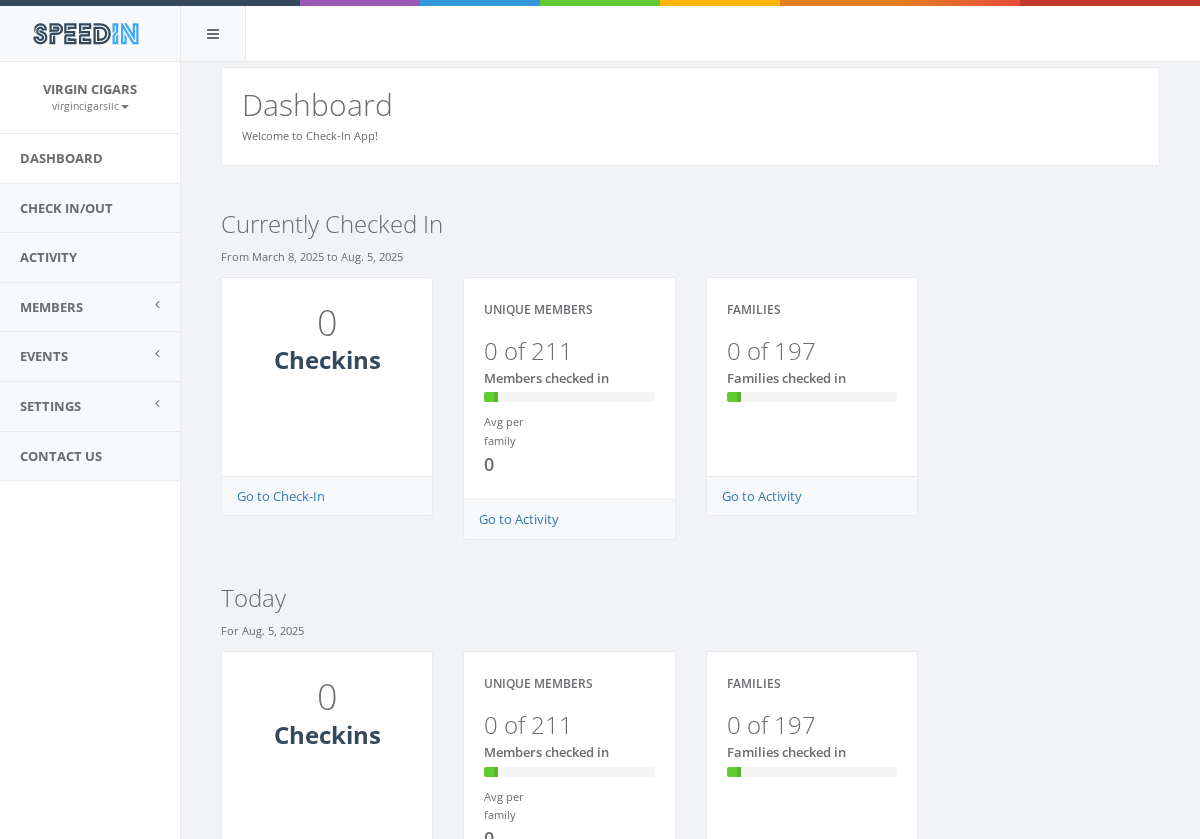 scroll, scrollTop: 0, scrollLeft: 0, axis: both 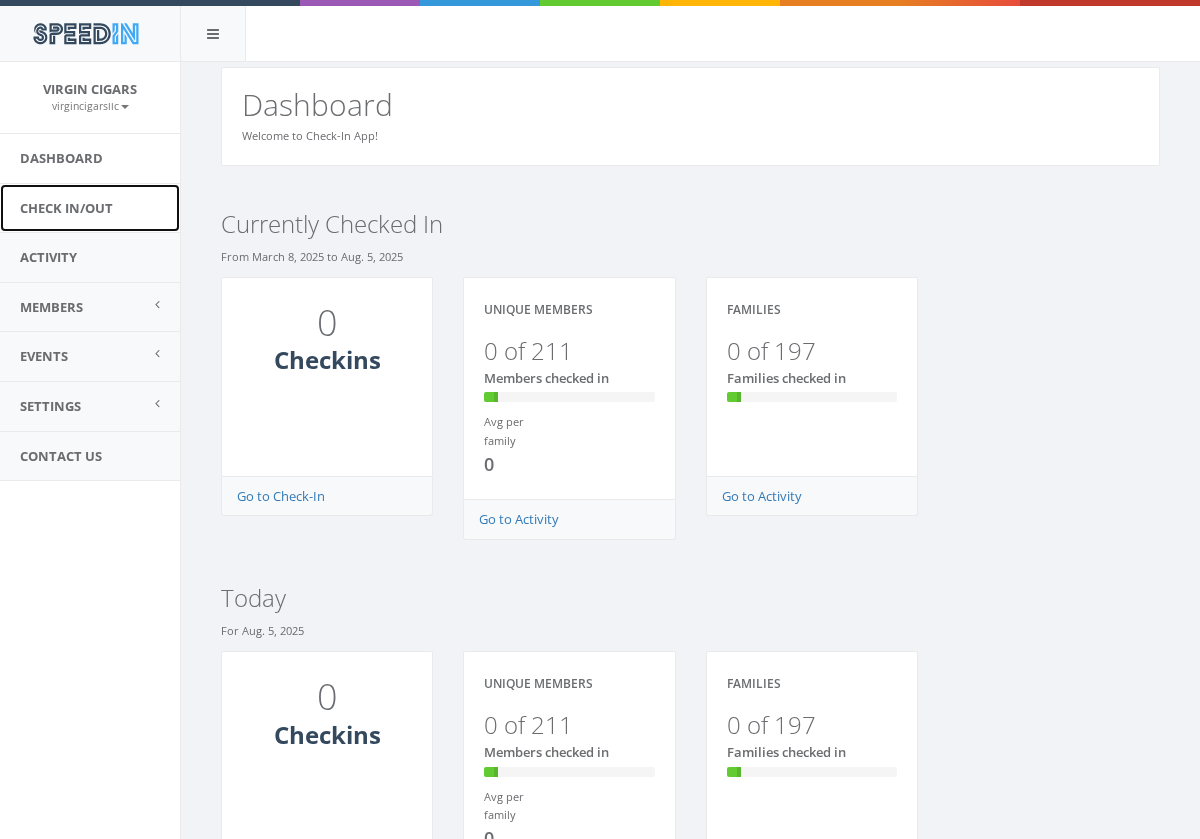 click on "Check In/Out" at bounding box center [90, 208] 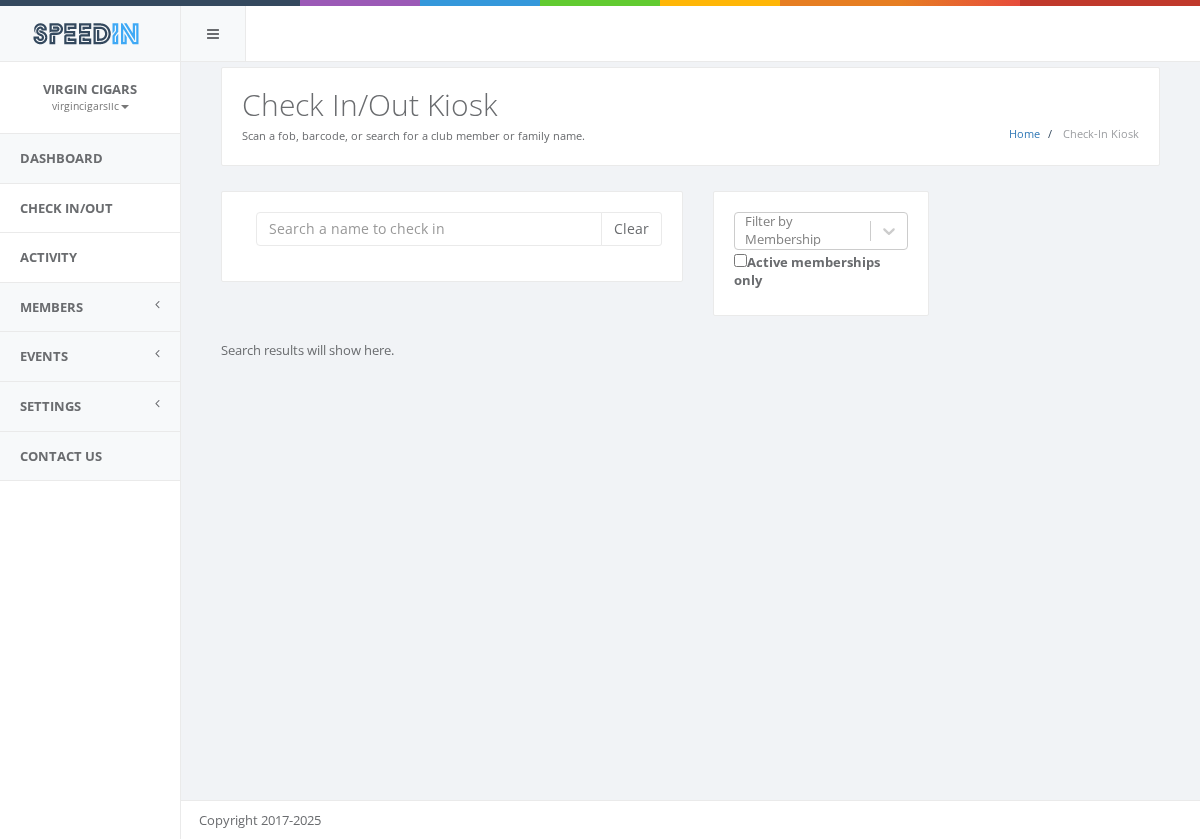 scroll, scrollTop: 0, scrollLeft: 0, axis: both 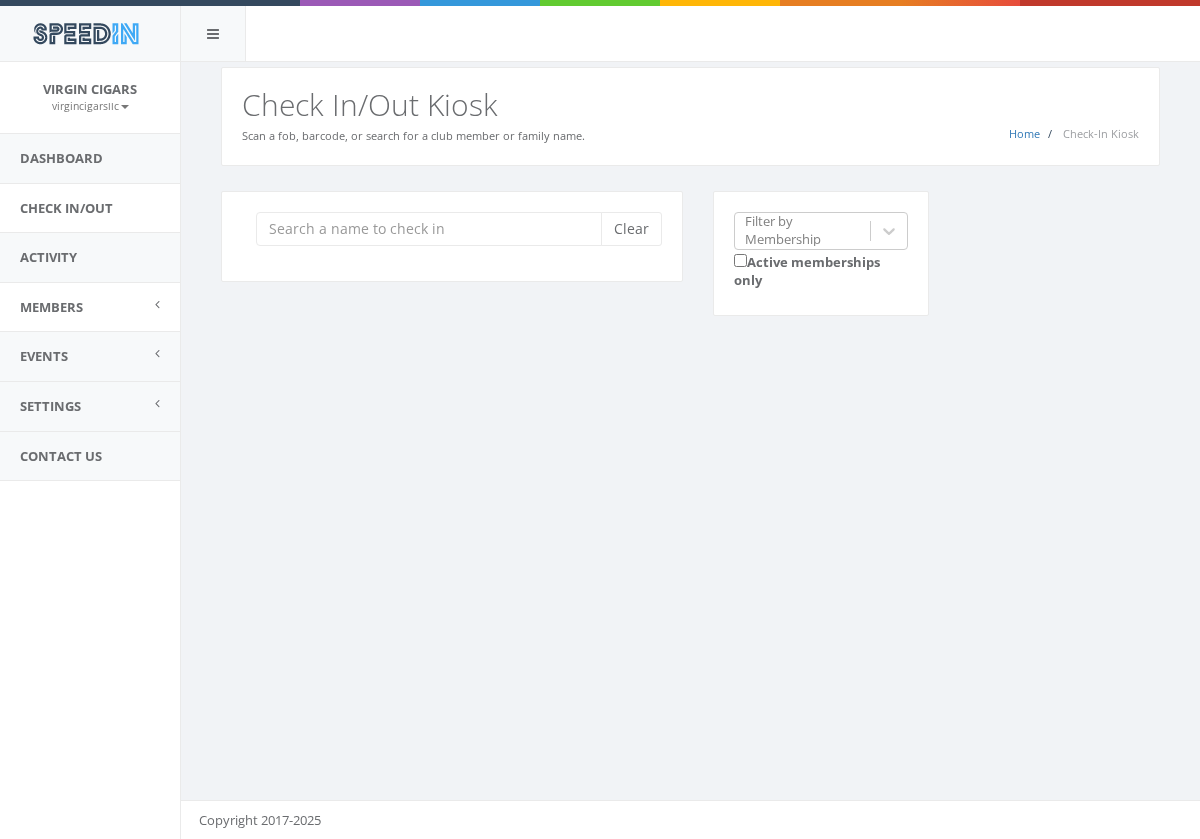 click on "Members" at bounding box center (51, 307) 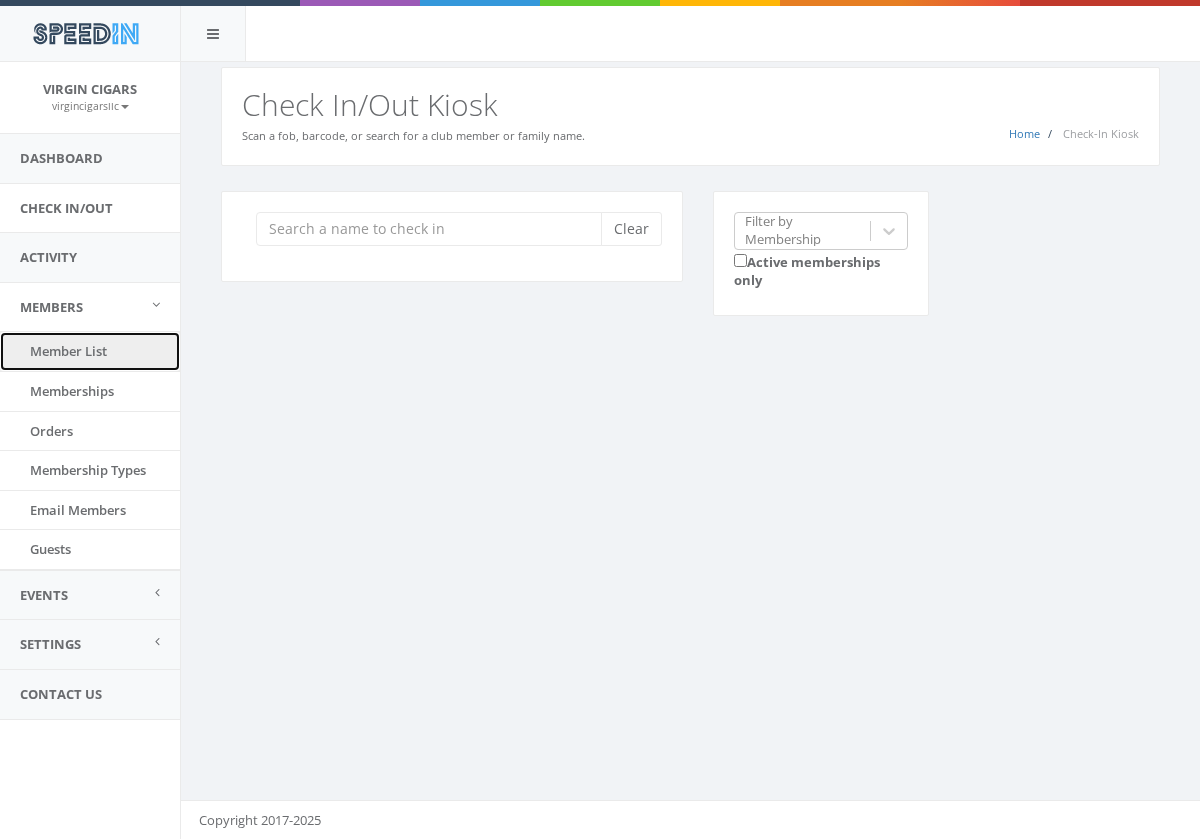 click on "Member List" at bounding box center [90, 351] 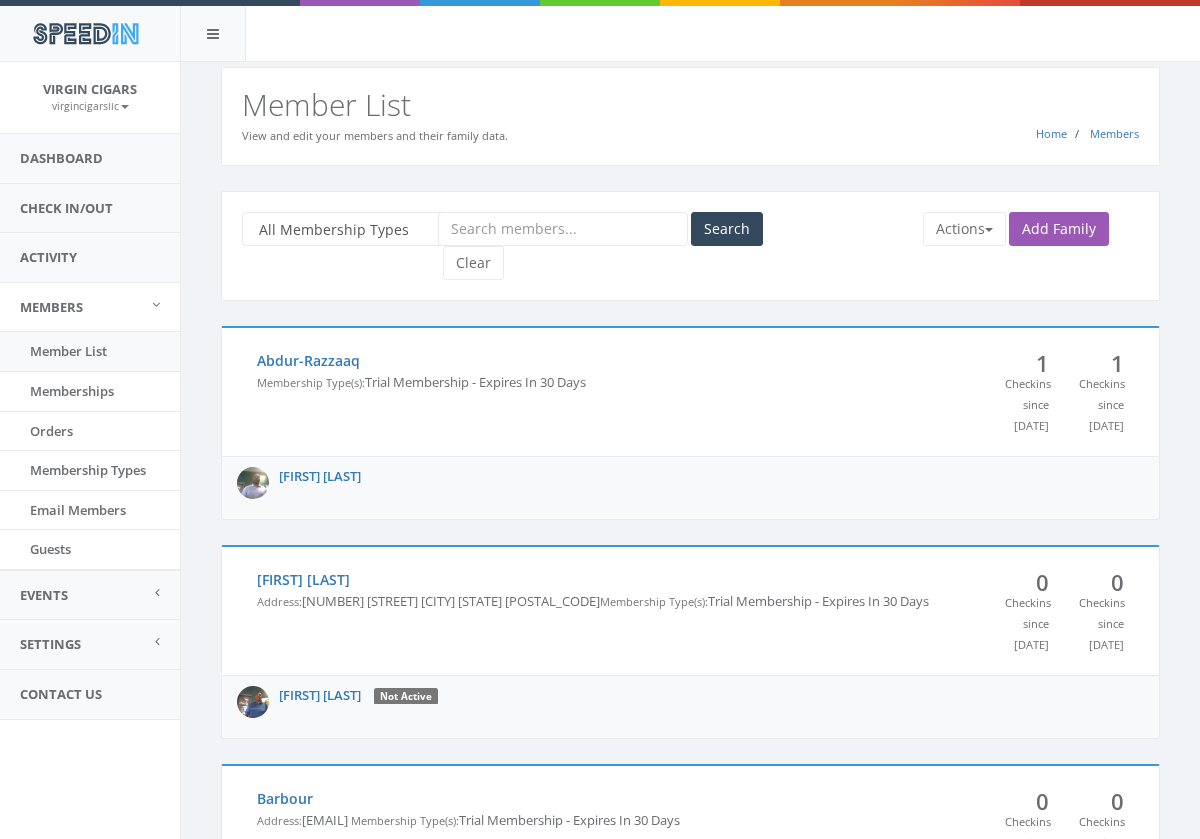 scroll, scrollTop: 0, scrollLeft: 0, axis: both 